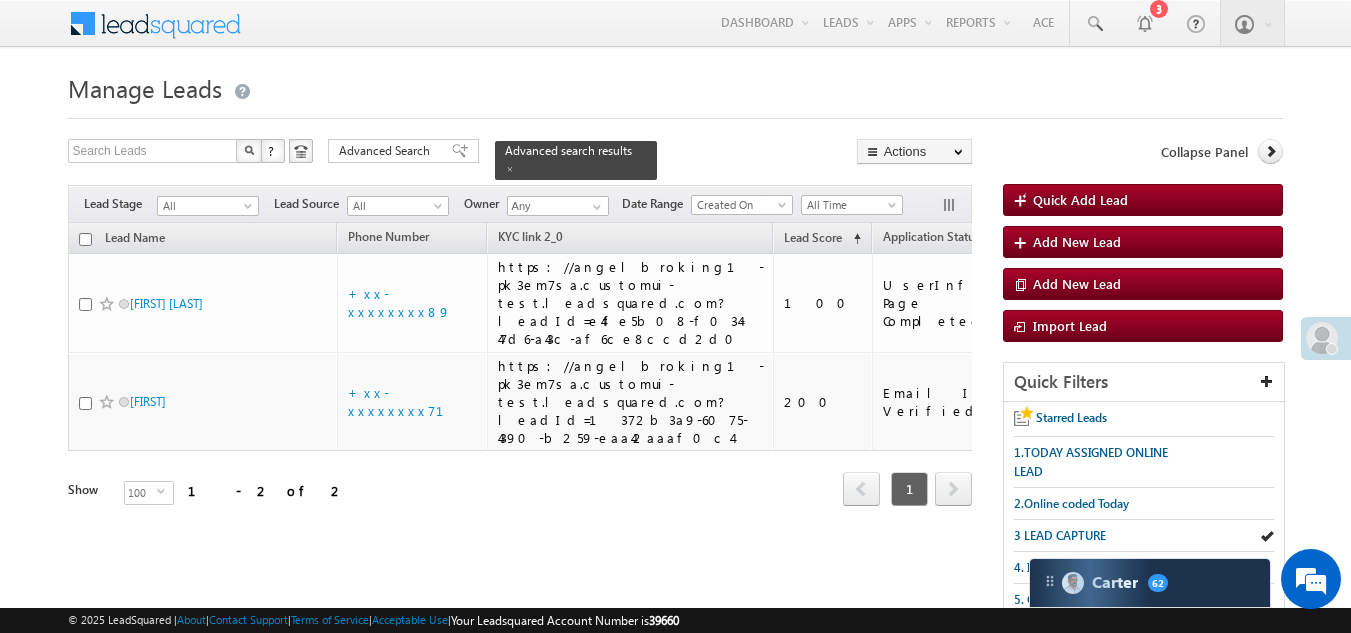 scroll, scrollTop: 0, scrollLeft: 0, axis: both 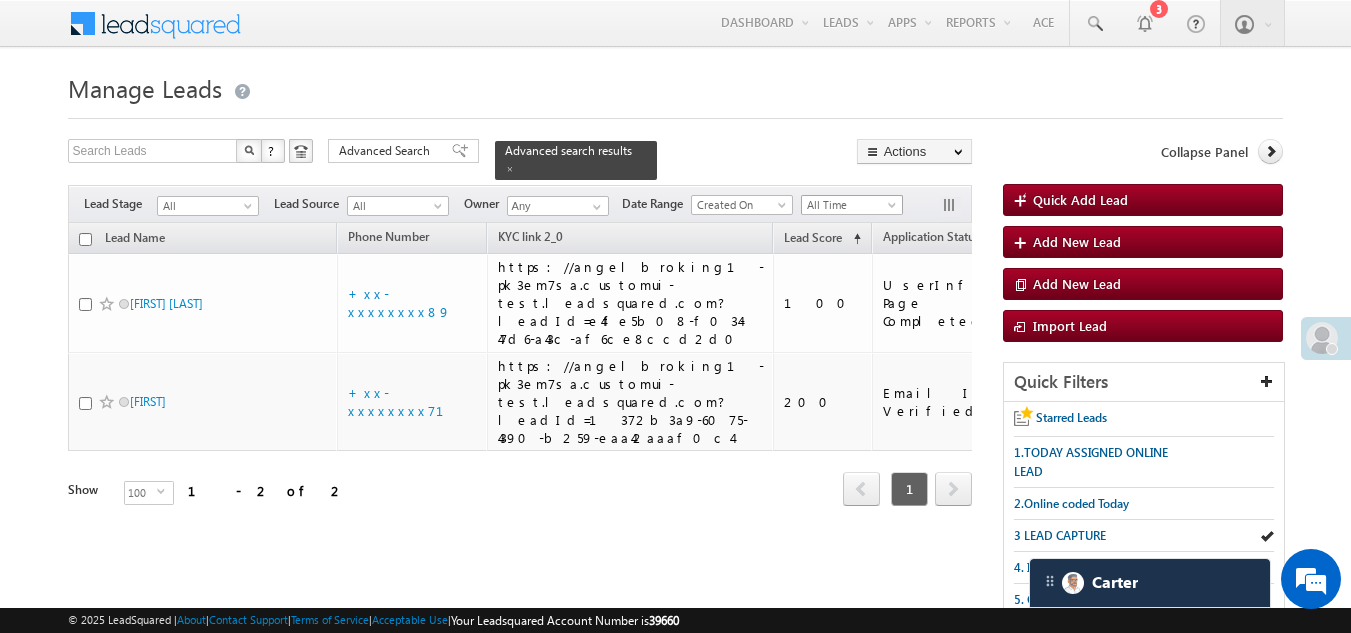 click on "All Time" at bounding box center [849, 205] 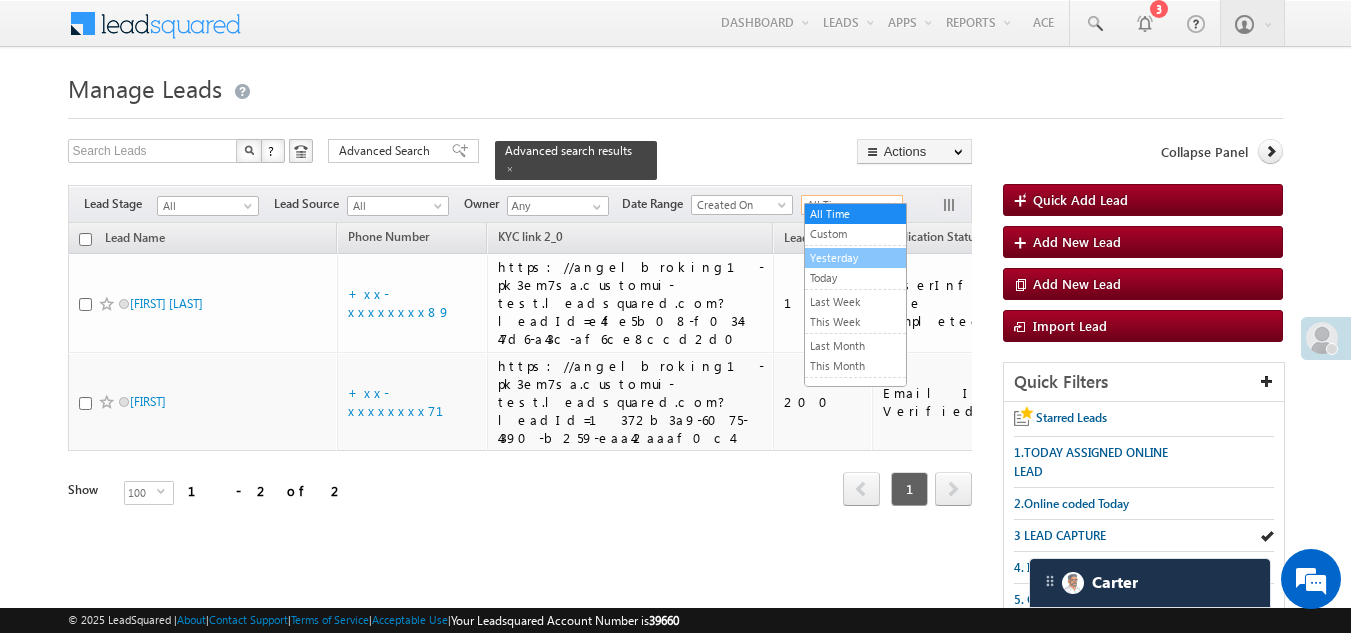 click on "Yesterday" at bounding box center (855, 258) 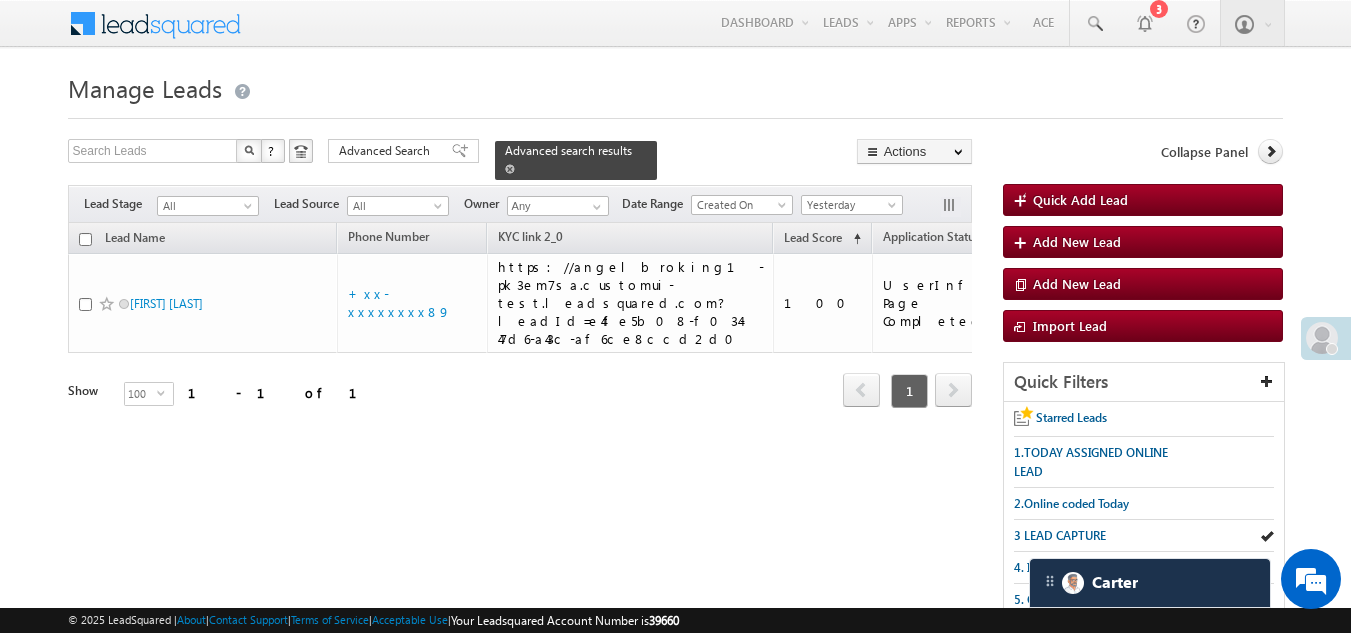 click at bounding box center (510, 169) 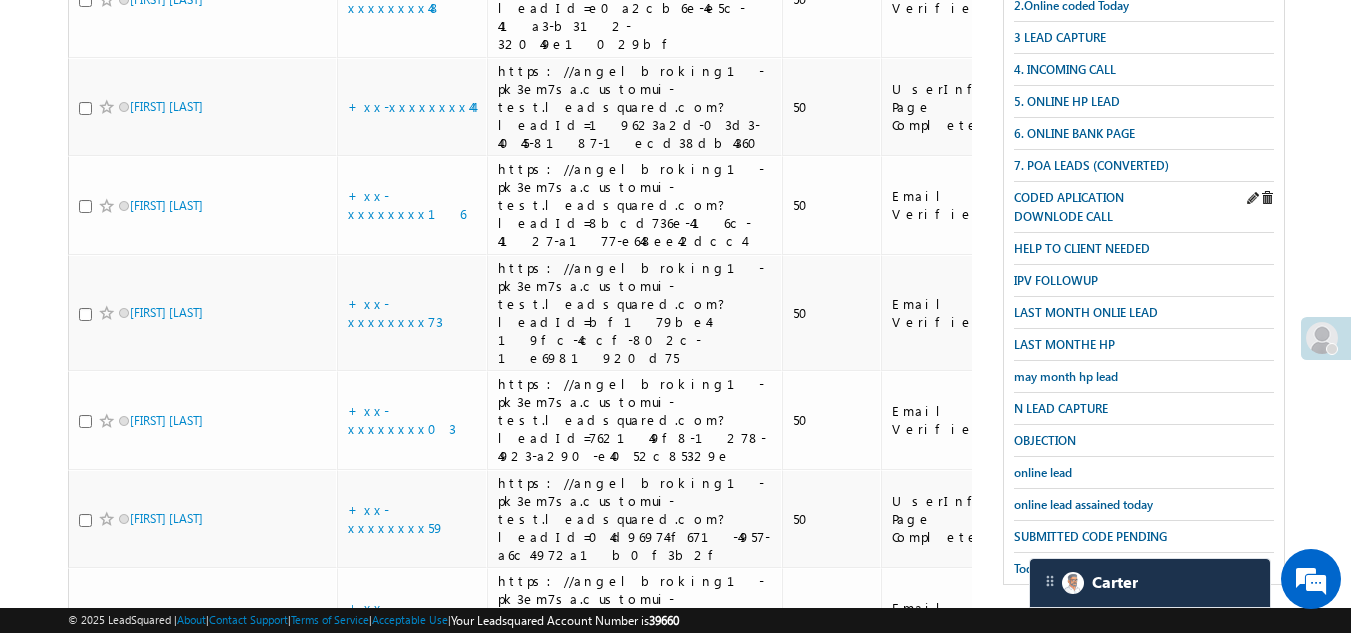 scroll, scrollTop: 500, scrollLeft: 0, axis: vertical 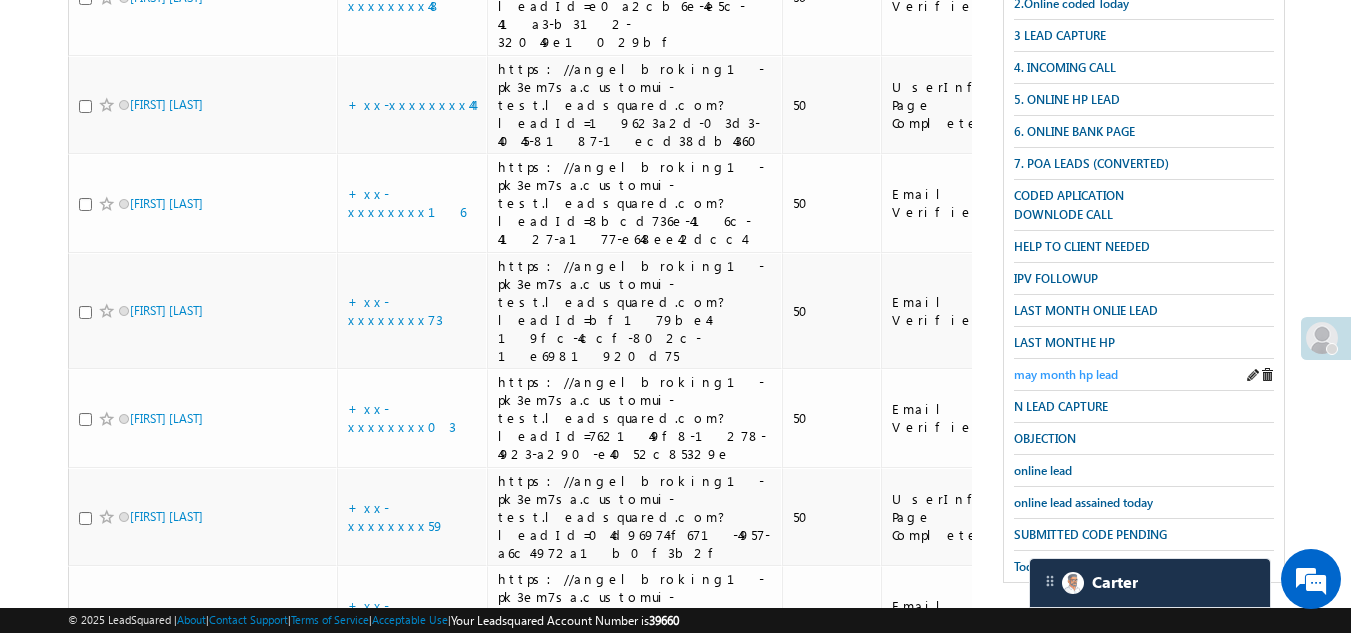 click on "may month hp lead" at bounding box center (1066, 374) 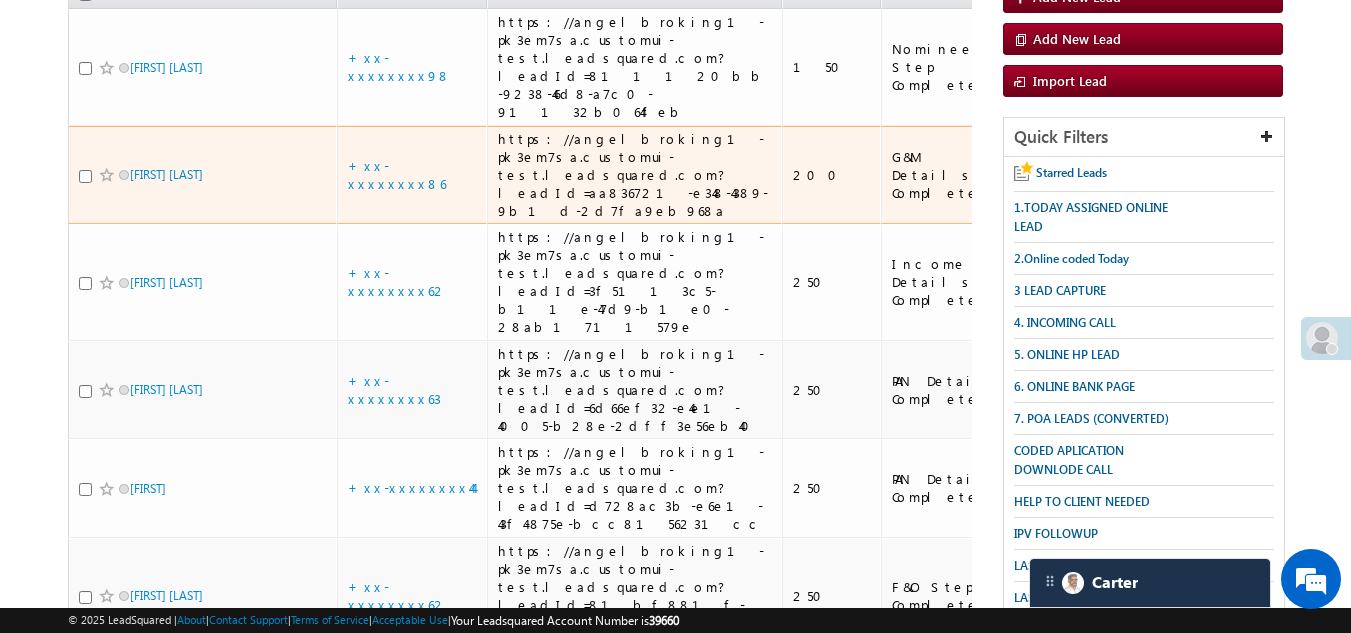 scroll, scrollTop: 300, scrollLeft: 0, axis: vertical 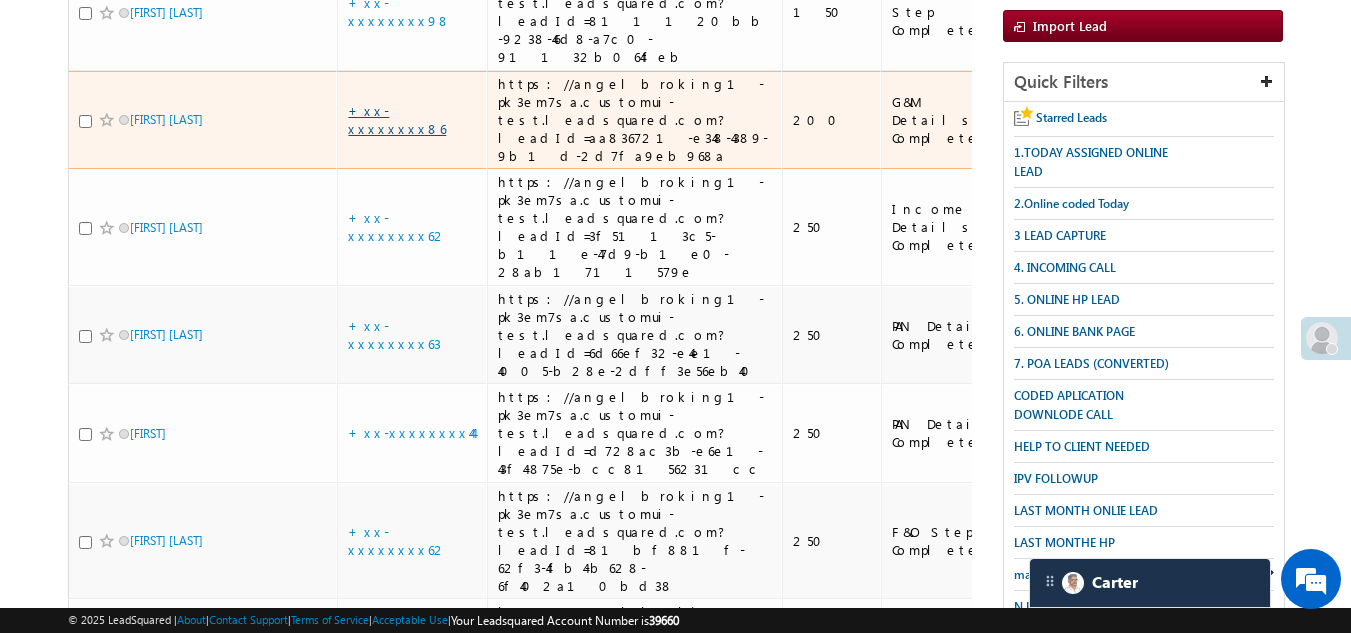 click on "+xx-xxxxxxxx86" at bounding box center [397, 119] 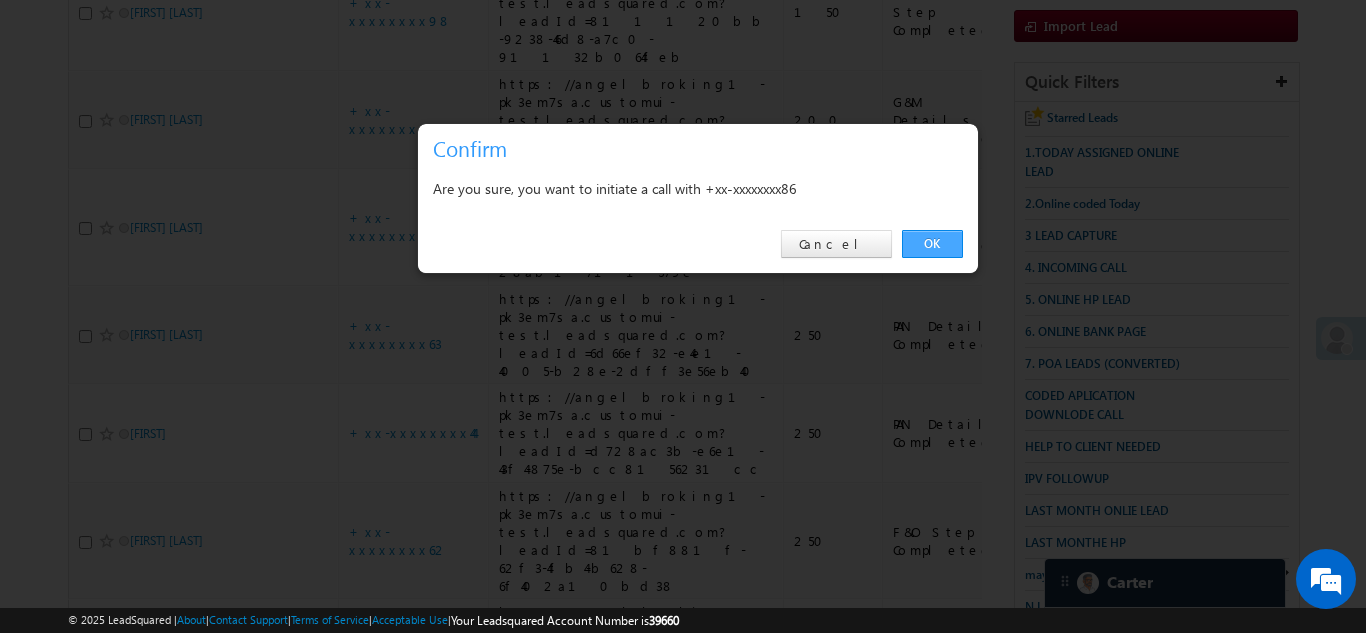 click on "OK" at bounding box center [932, 244] 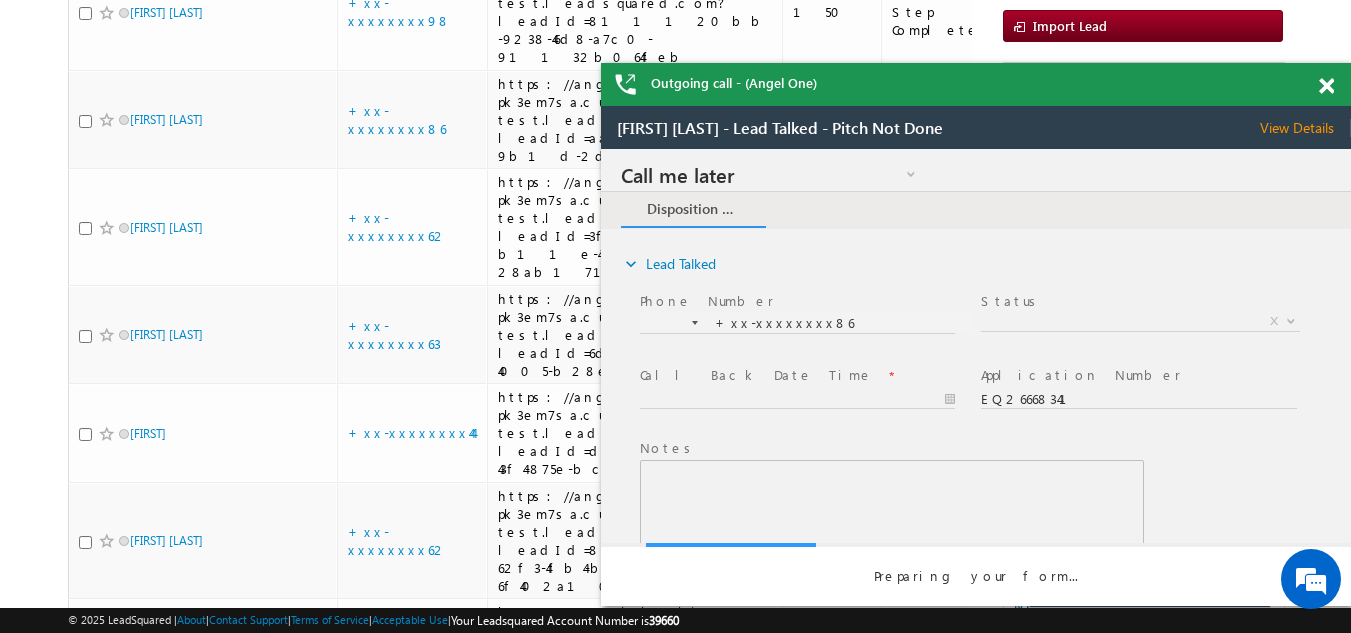 scroll, scrollTop: 0, scrollLeft: 0, axis: both 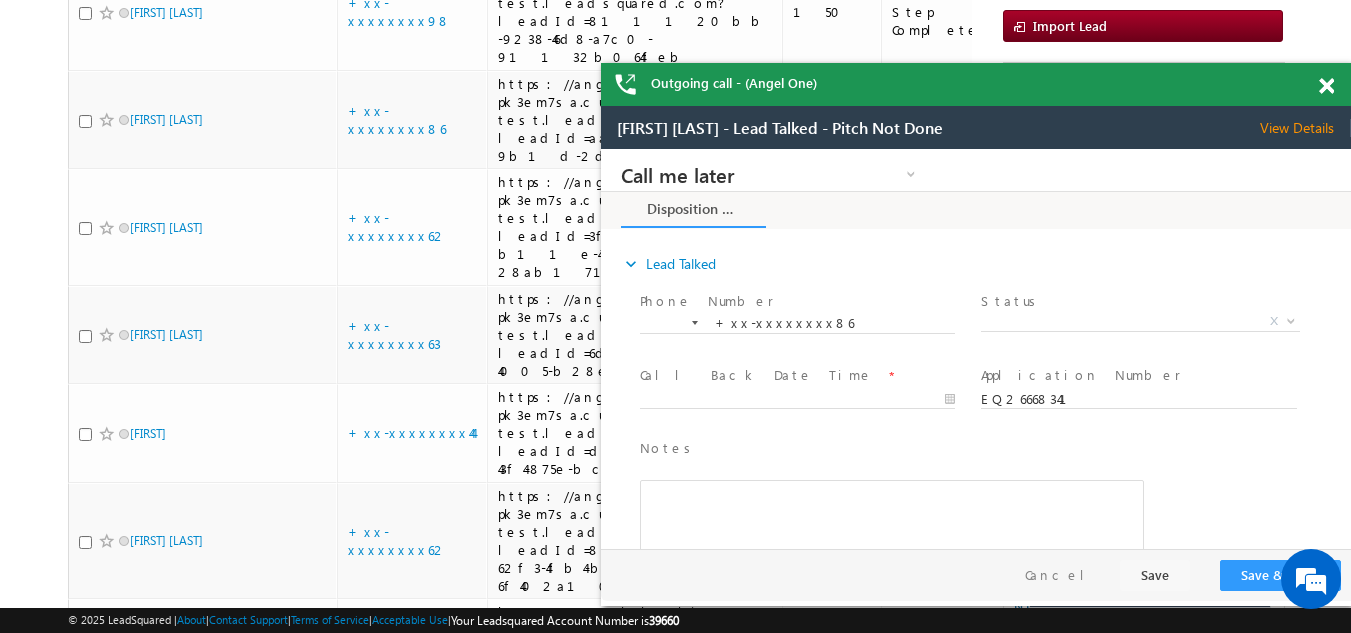 click at bounding box center [1326, 86] 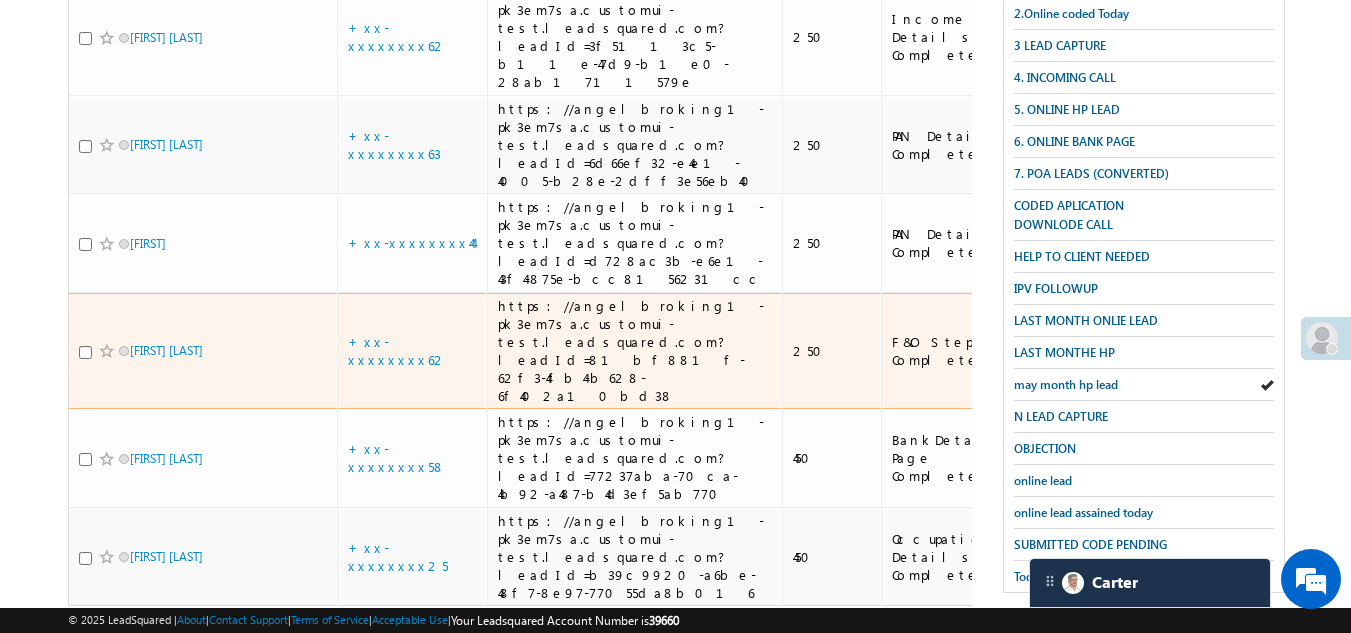 scroll, scrollTop: 654, scrollLeft: 0, axis: vertical 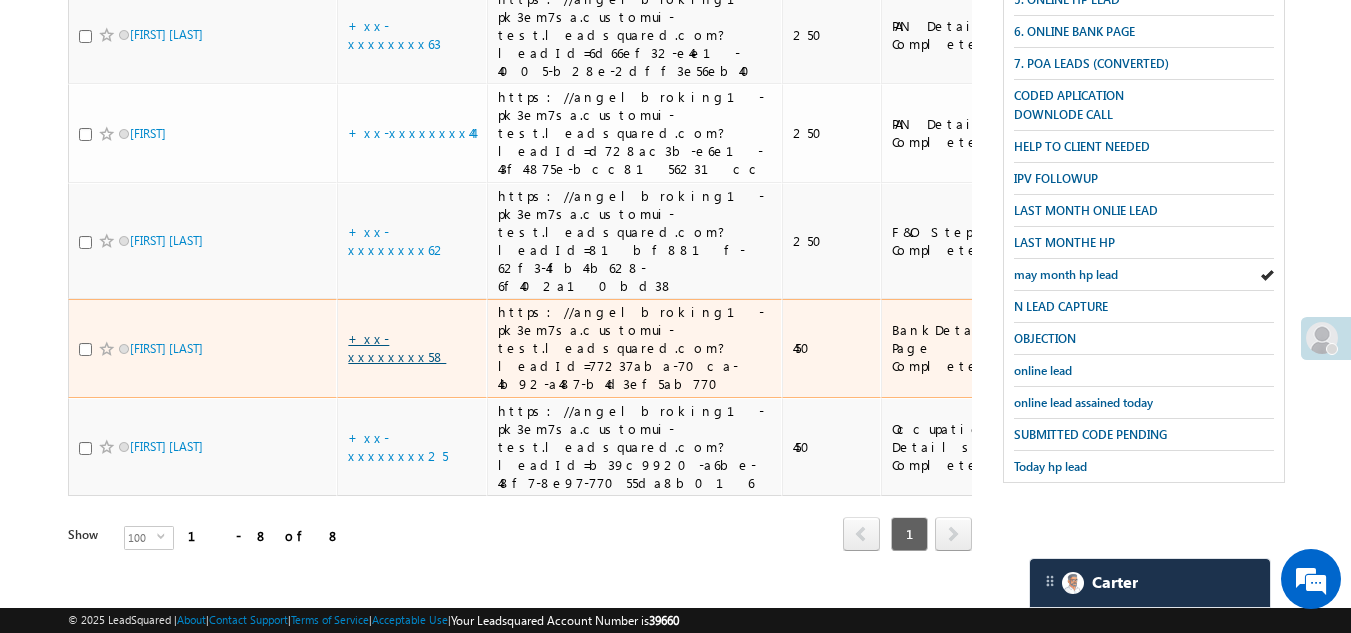 click on "+xx-xxxxxxxx58" at bounding box center (397, 347) 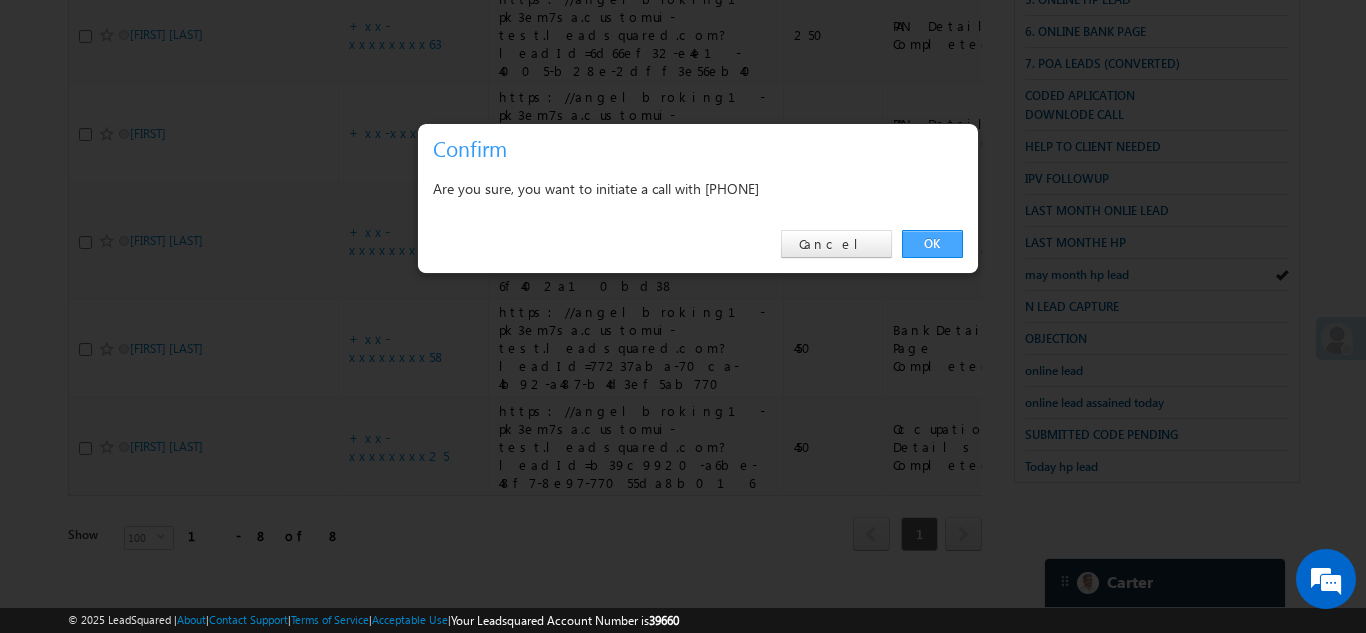 click on "OK" at bounding box center [932, 244] 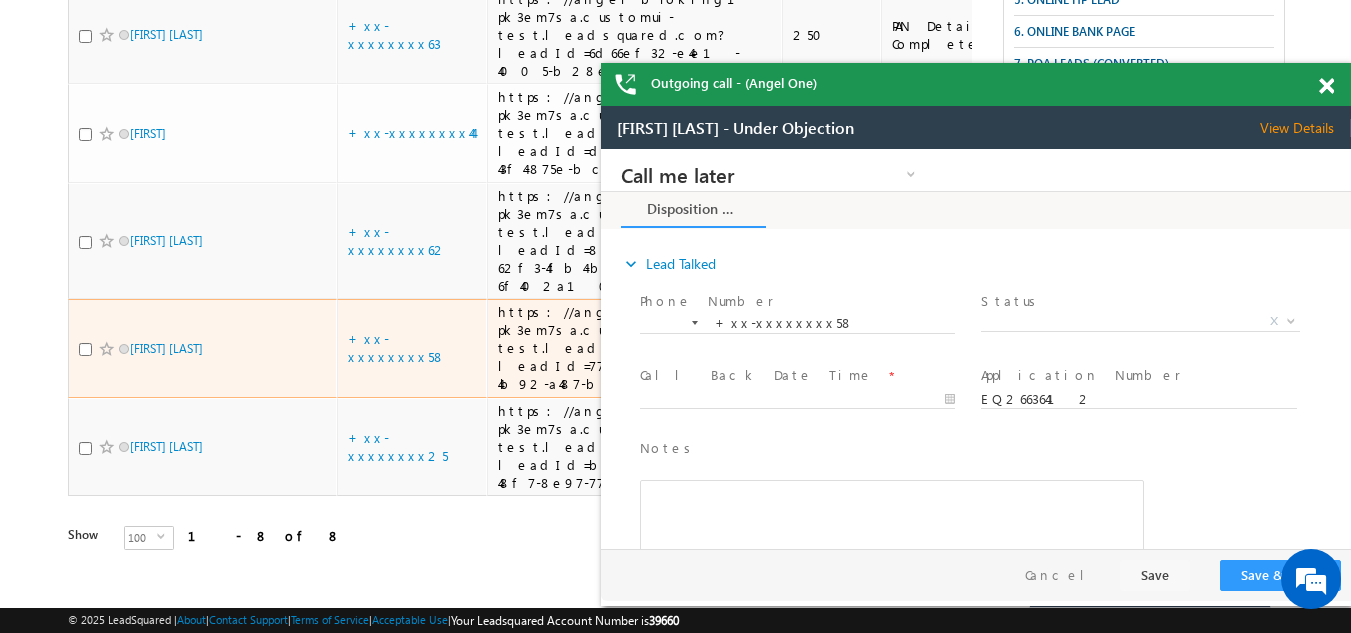 scroll, scrollTop: 0, scrollLeft: 0, axis: both 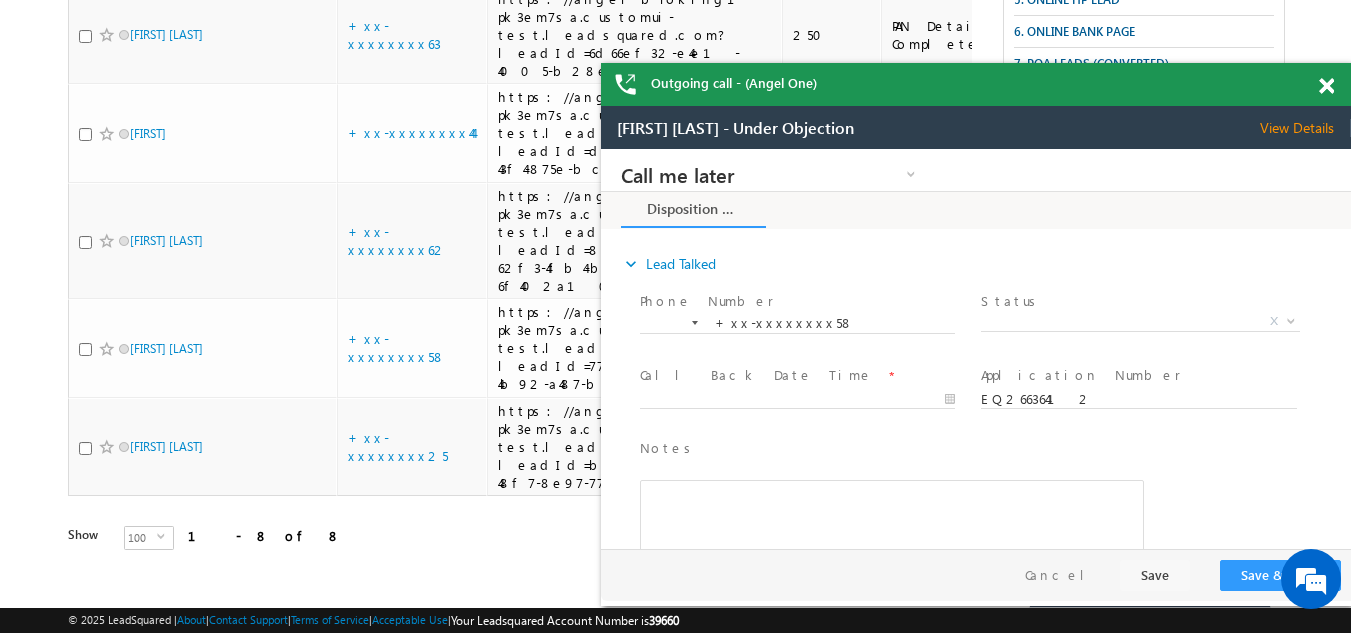 click at bounding box center [1326, 86] 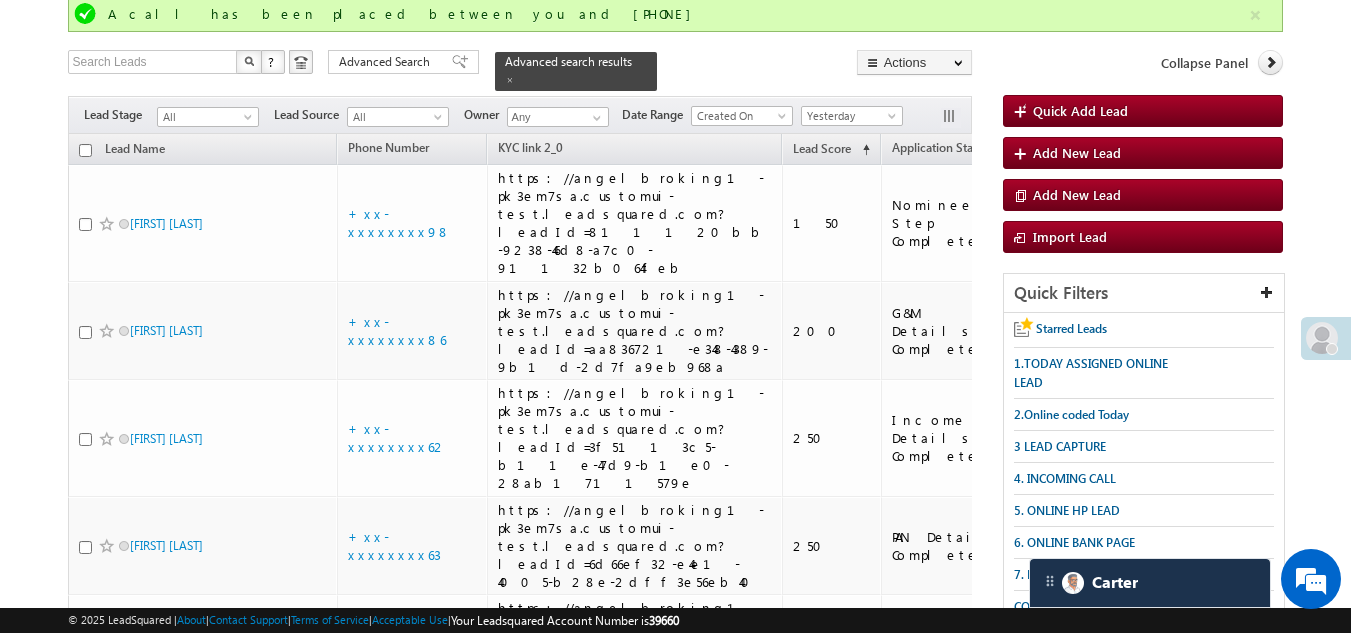 scroll, scrollTop: 200, scrollLeft: 0, axis: vertical 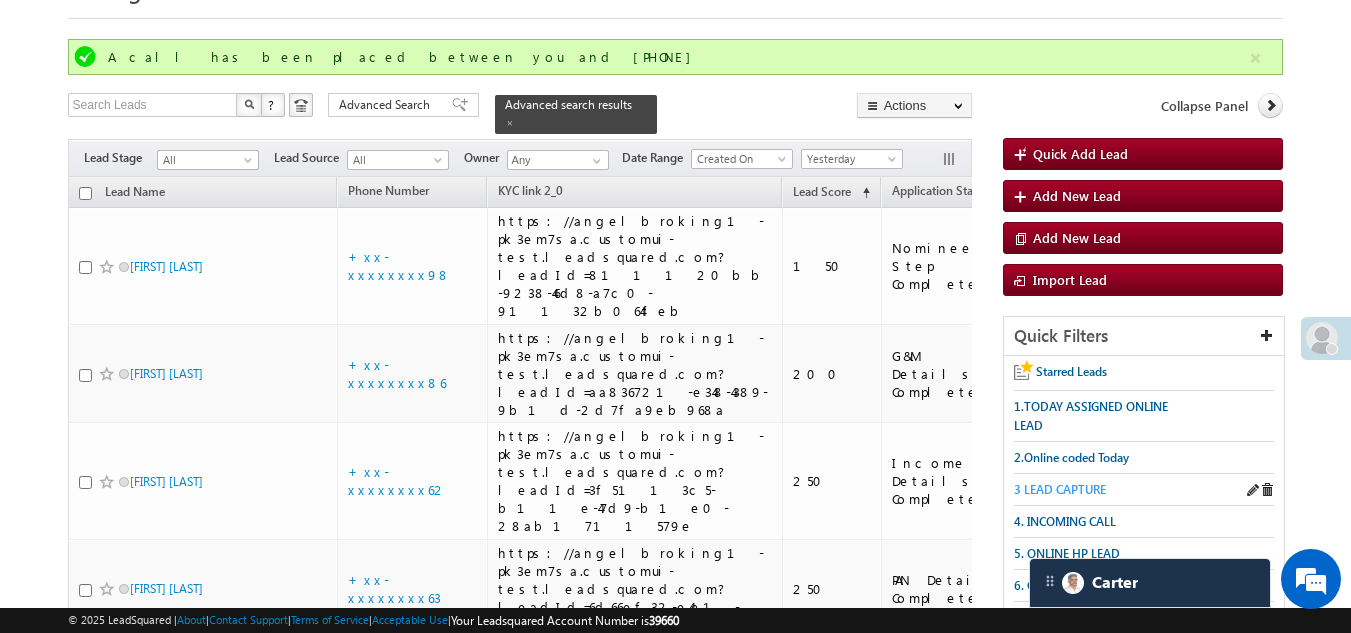 click on "3 LEAD CAPTURE" at bounding box center [1060, 489] 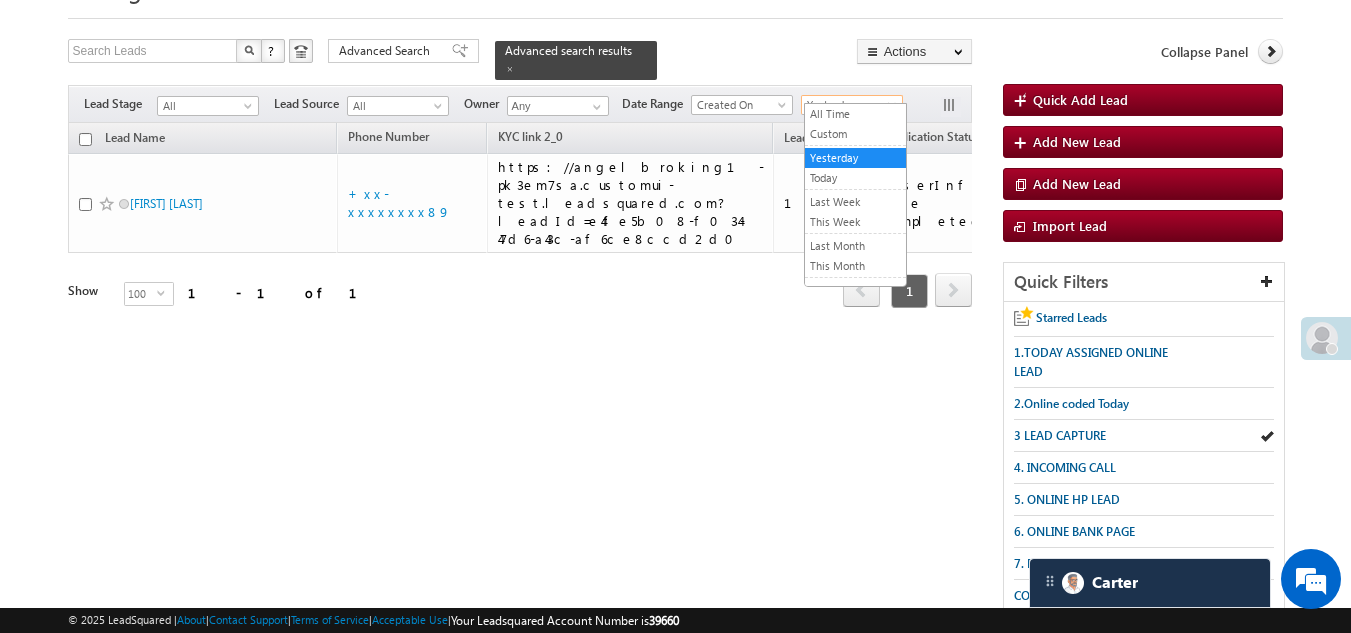 click on "Yesterday" at bounding box center [849, 105] 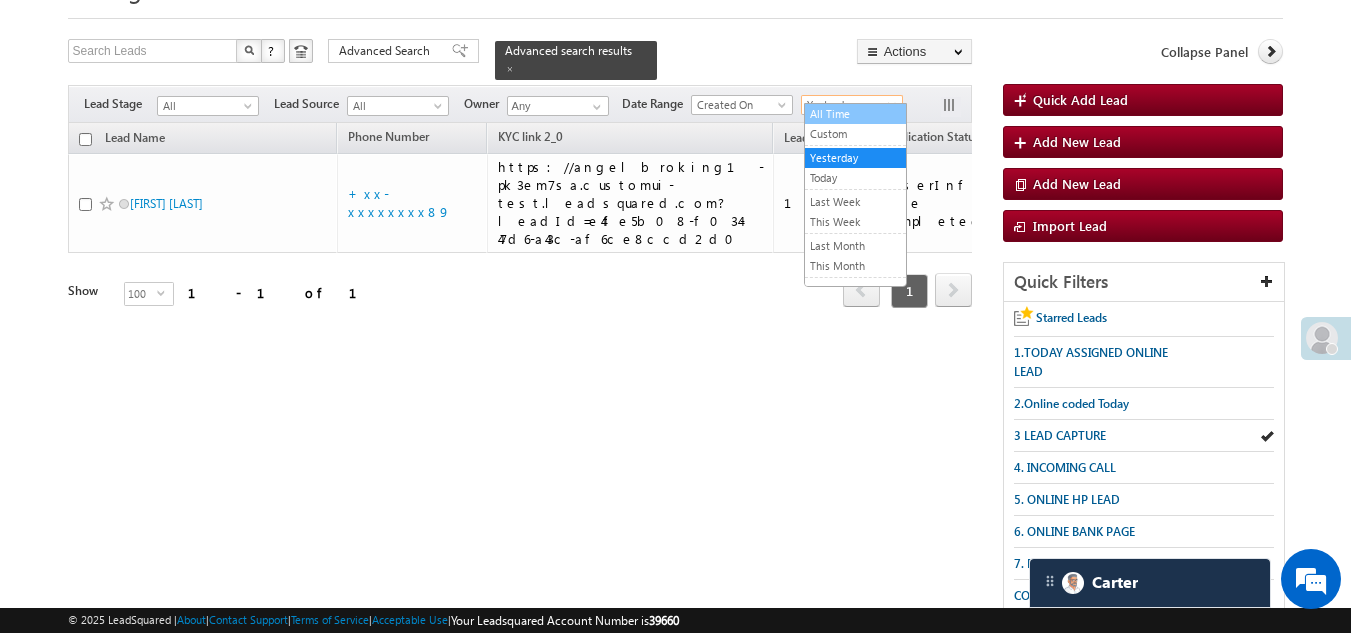 click on "All Time" at bounding box center (855, 114) 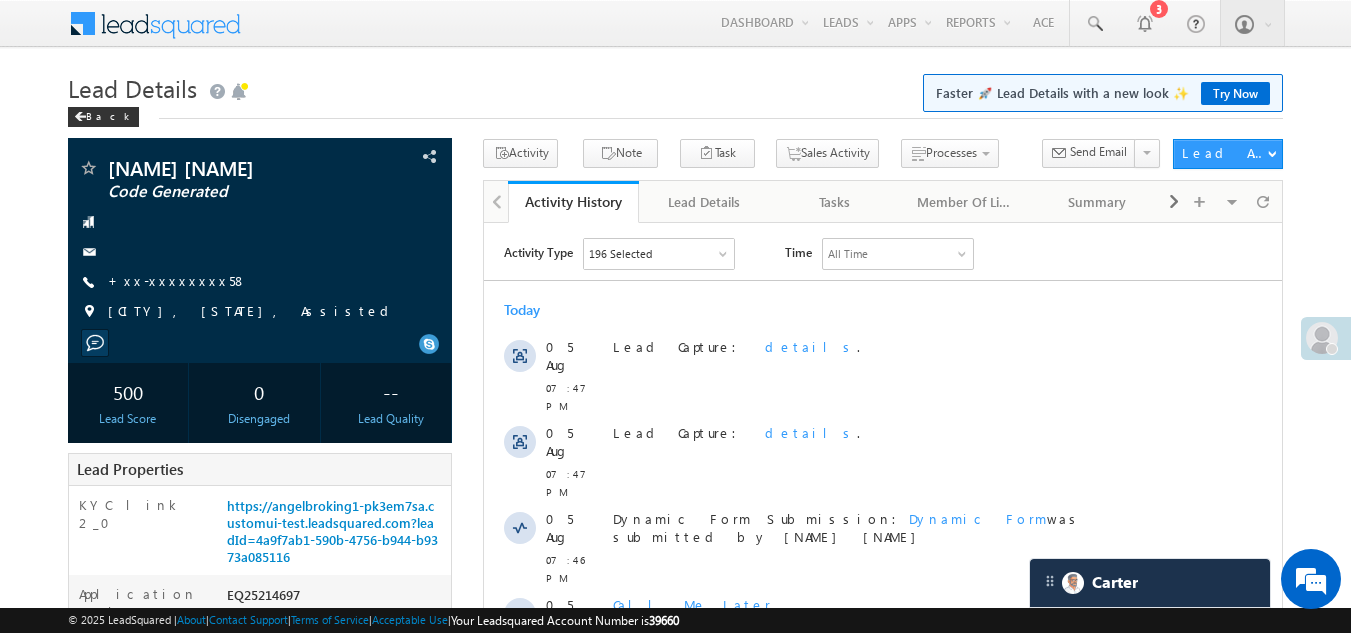 scroll, scrollTop: 0, scrollLeft: 0, axis: both 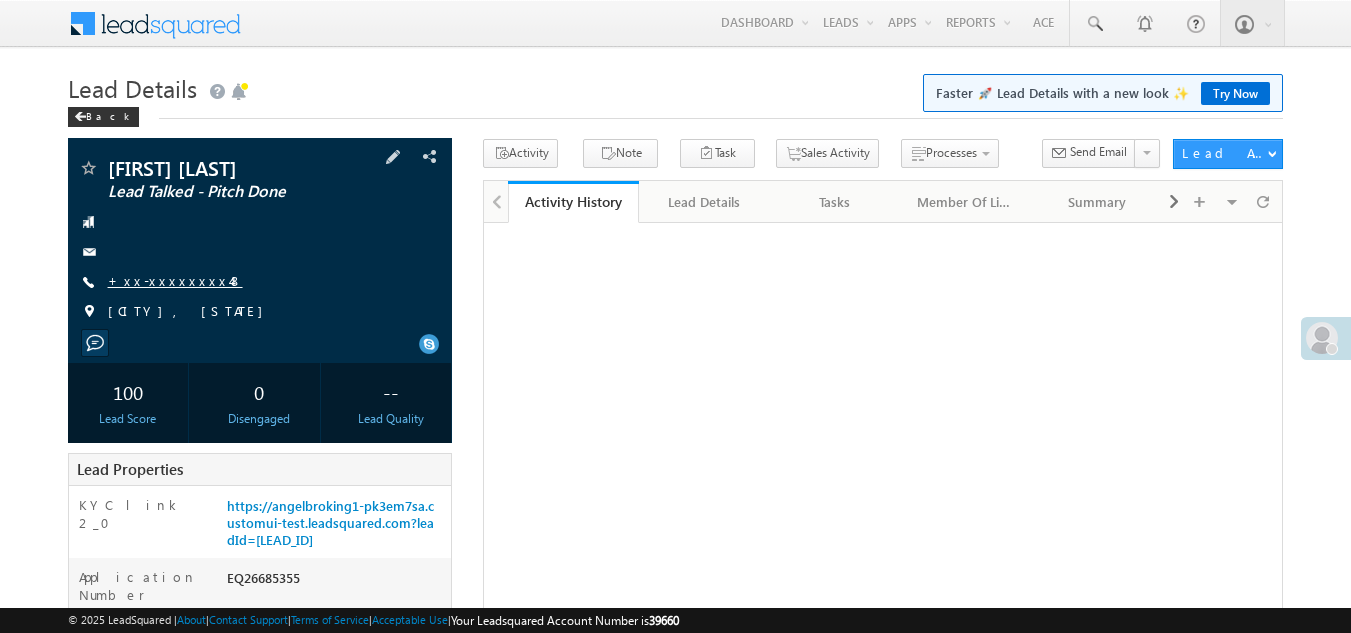 click on "+xx-xxxxxxxx48" at bounding box center (175, 280) 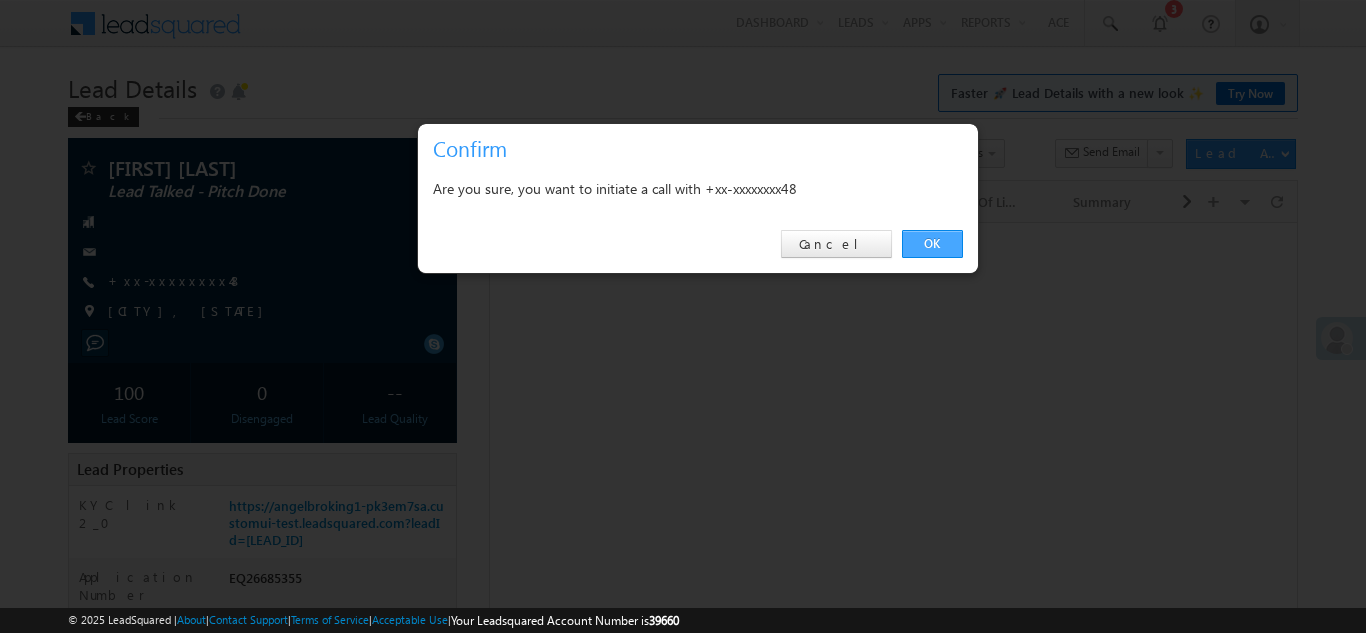 click on "OK" at bounding box center [932, 244] 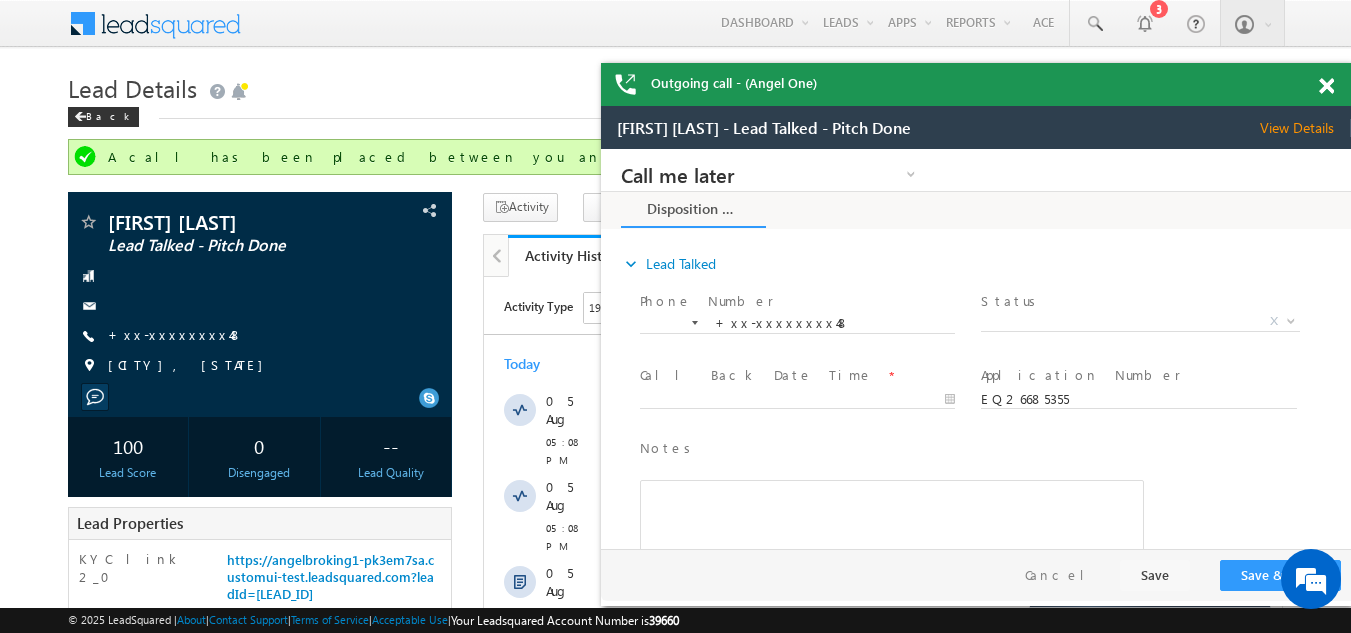 scroll, scrollTop: 0, scrollLeft: 0, axis: both 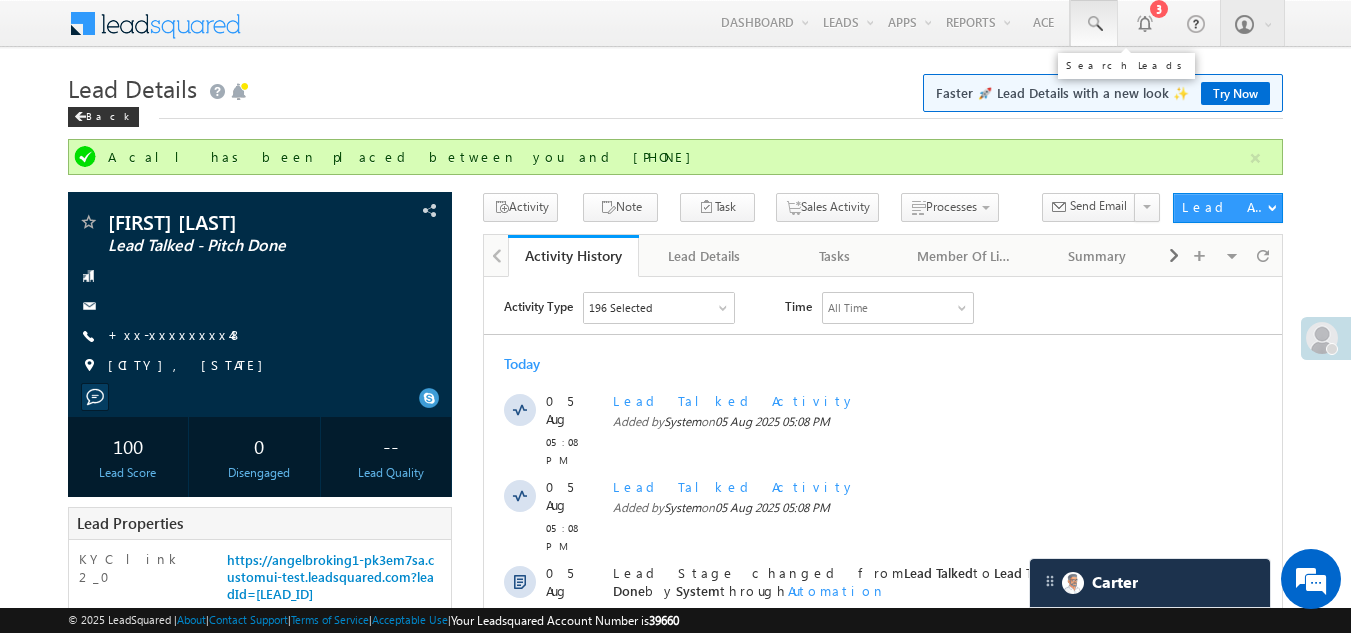 click at bounding box center (1094, 24) 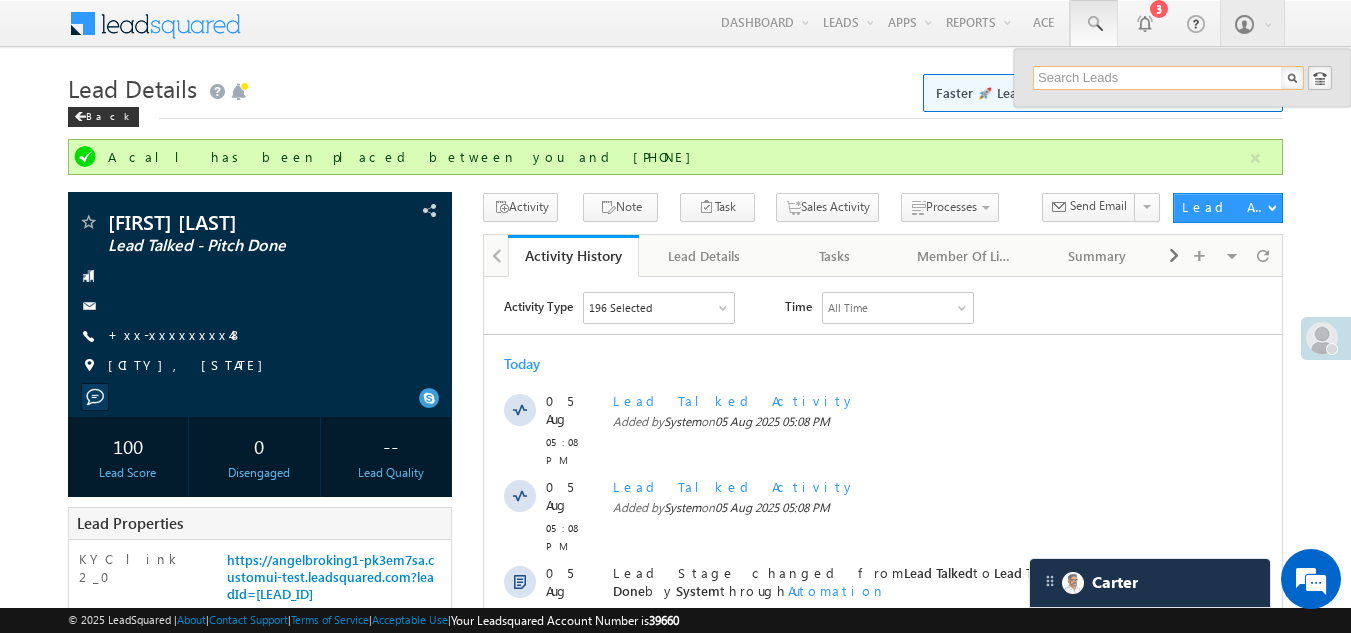 paste on "EQ26434132" 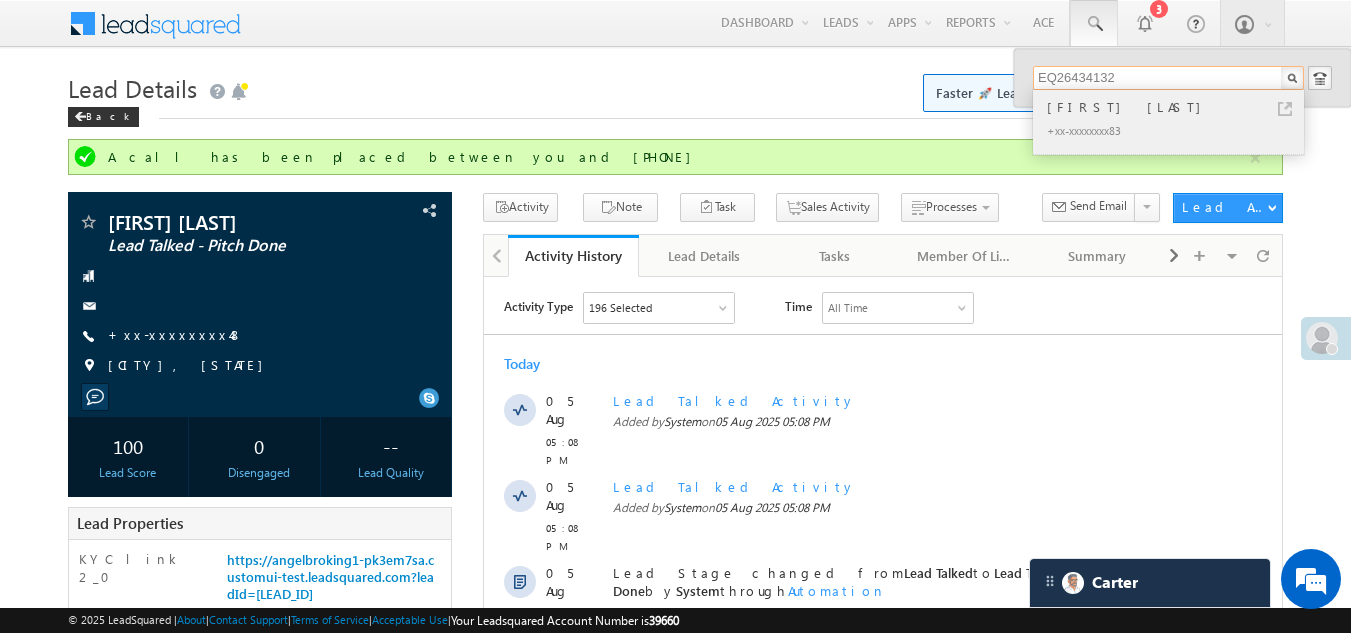 type on "EQ26434132" 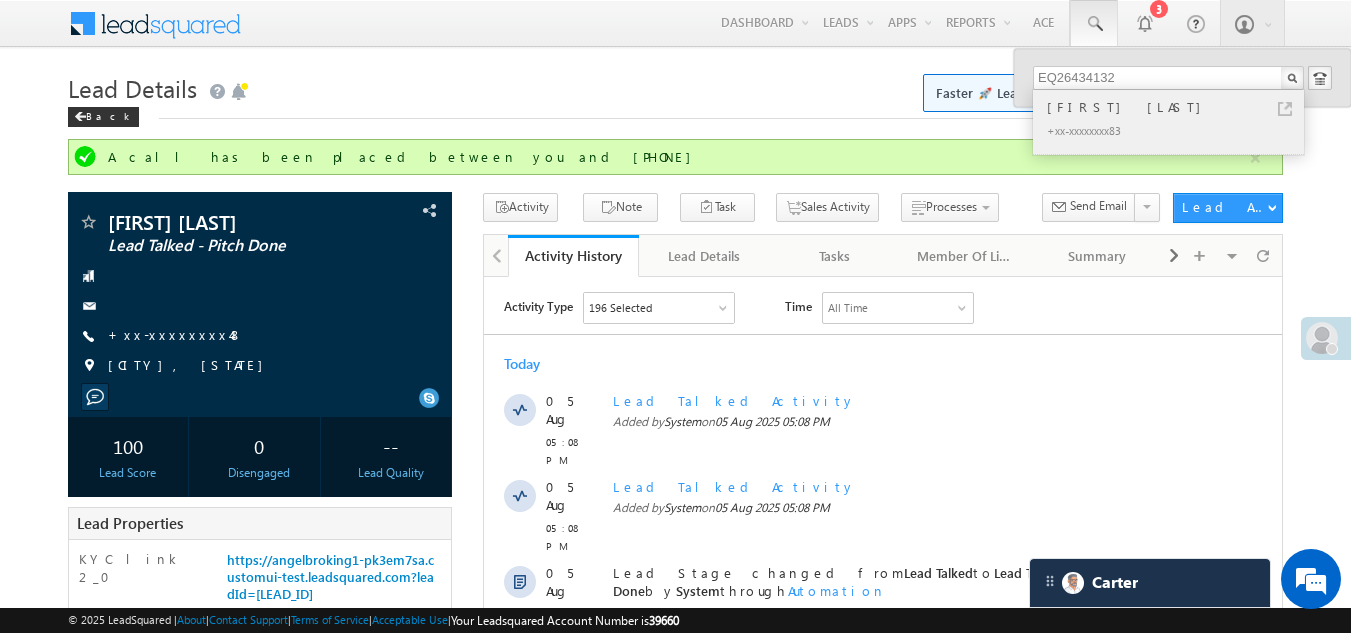 click on "Chetan Agarwal" at bounding box center [1177, 107] 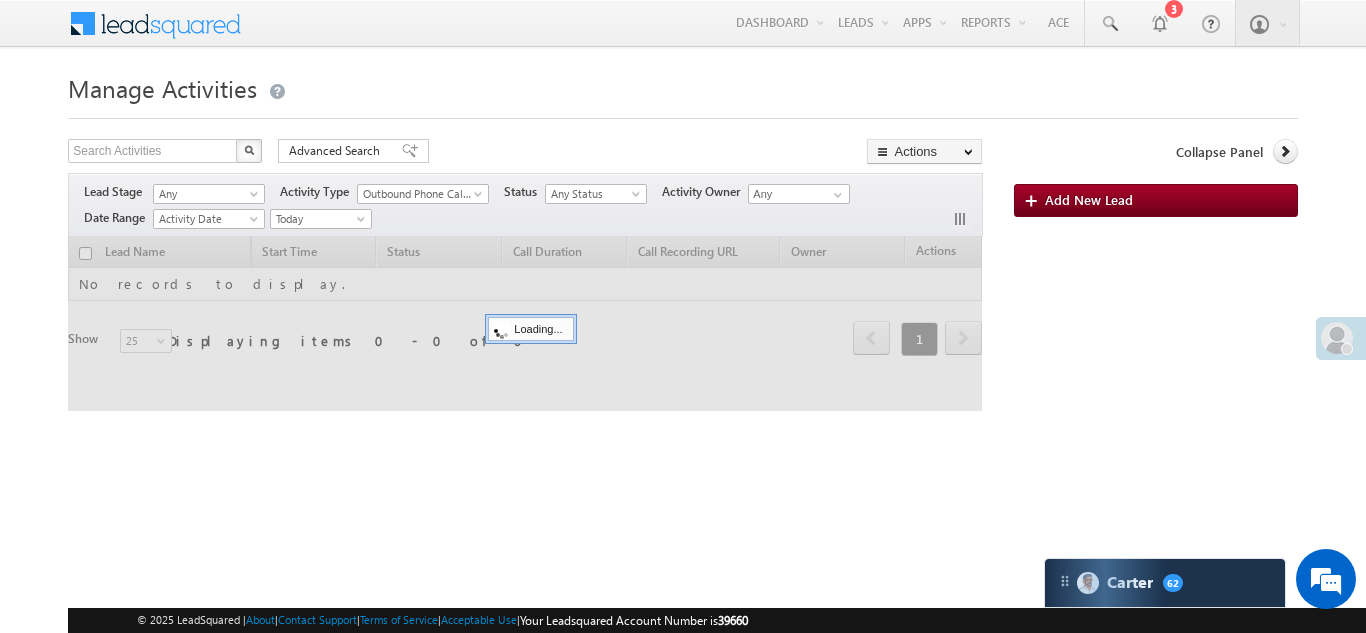 scroll, scrollTop: 0, scrollLeft: 0, axis: both 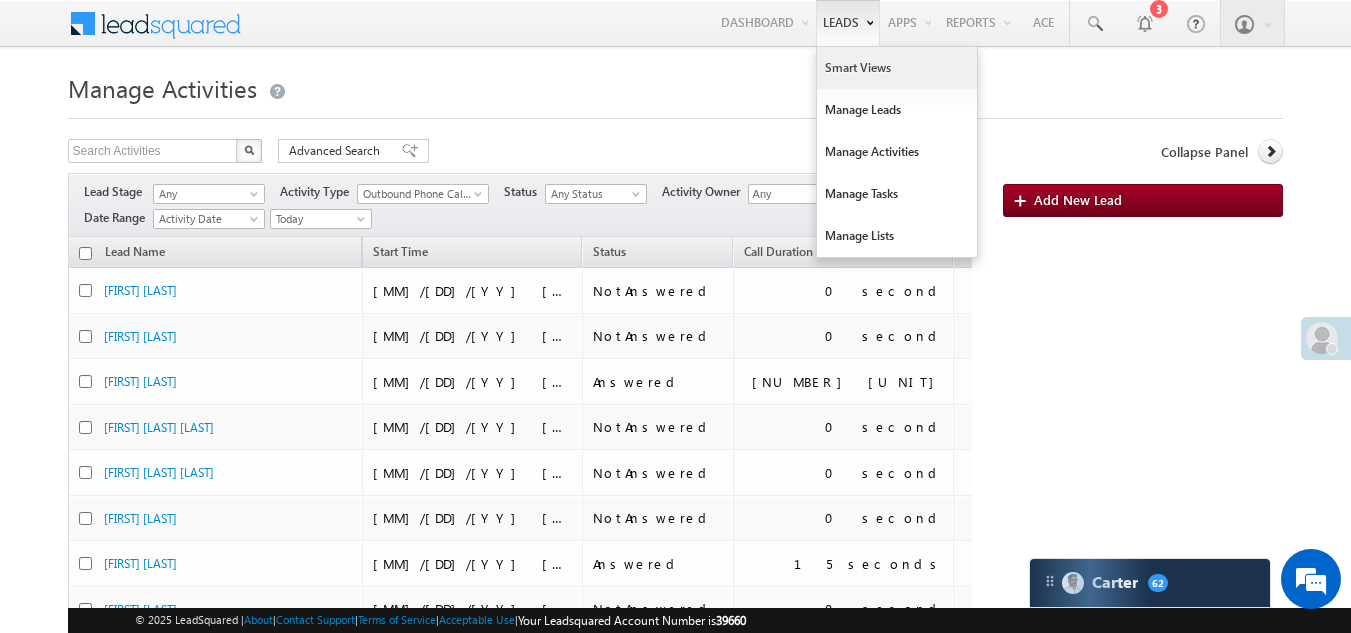 click on "Smart Views" at bounding box center [897, 68] 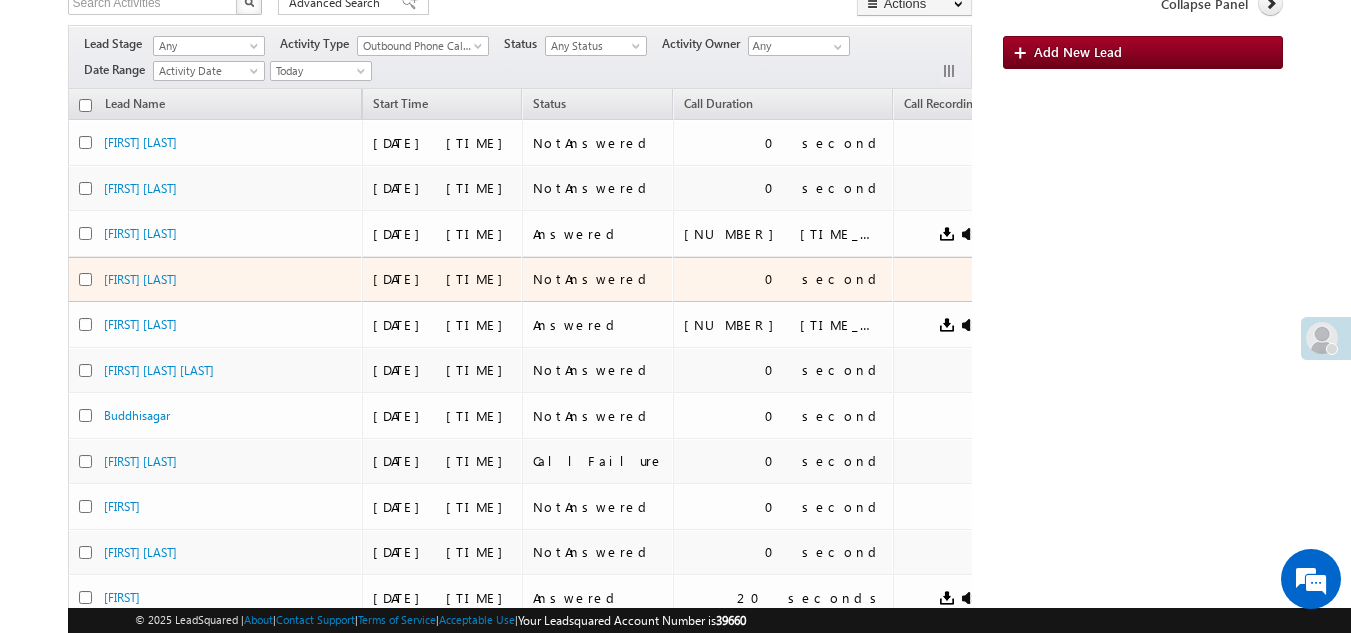 scroll, scrollTop: 0, scrollLeft: 0, axis: both 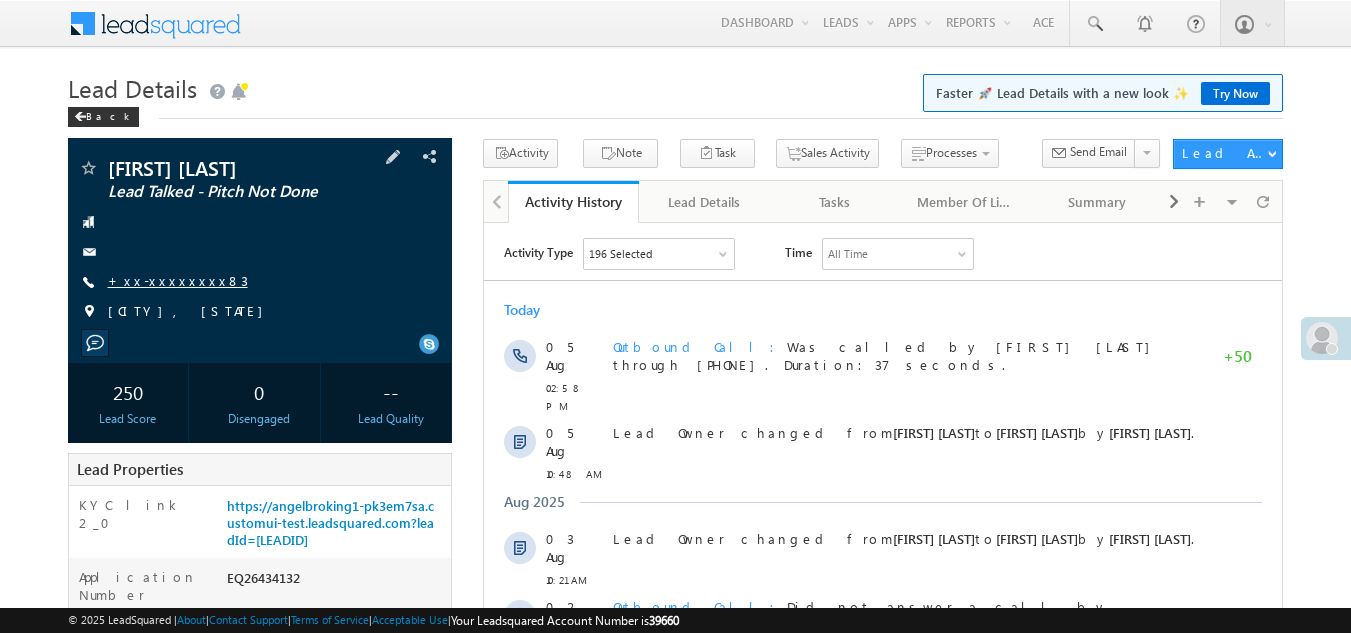 click on "+xx-xxxxxxxx83" at bounding box center (178, 280) 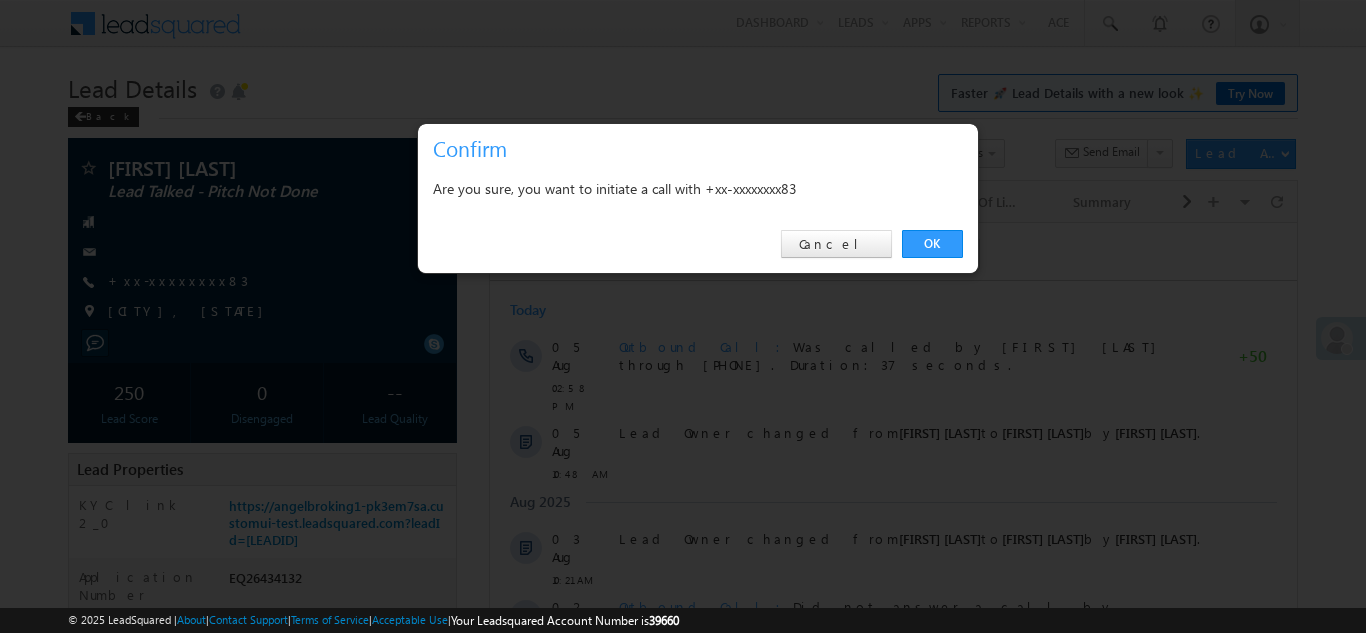 click on "OK" at bounding box center [932, 244] 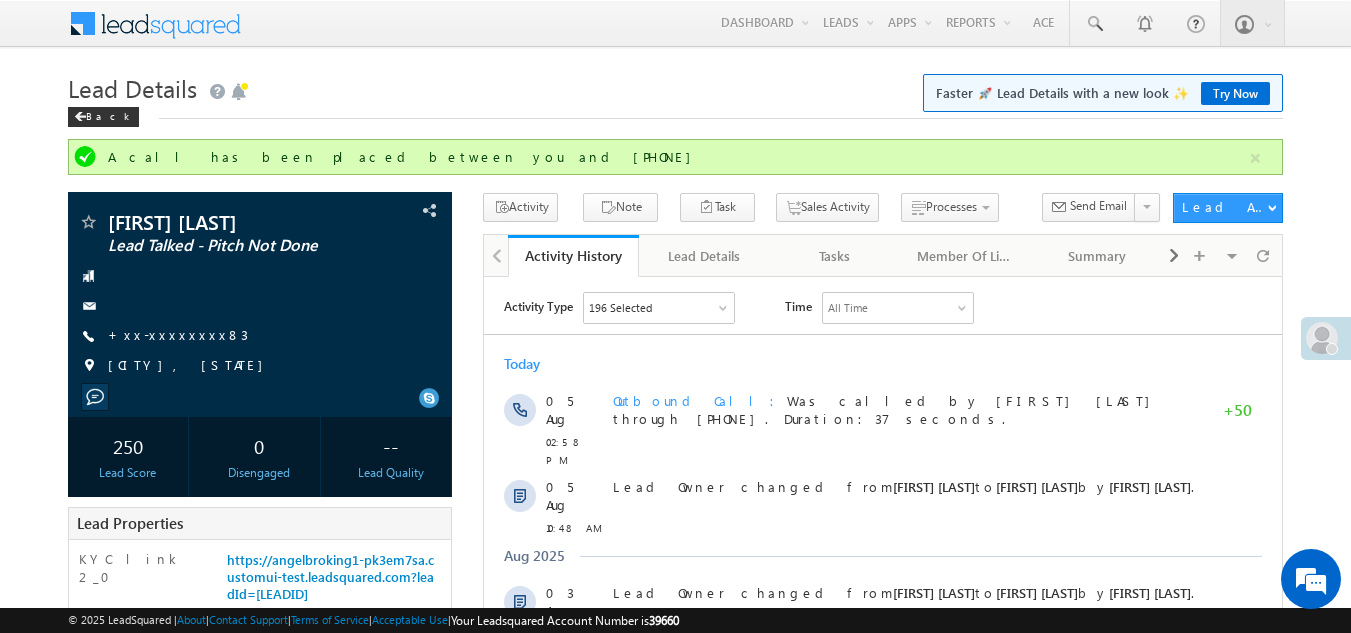 scroll, scrollTop: 0, scrollLeft: 0, axis: both 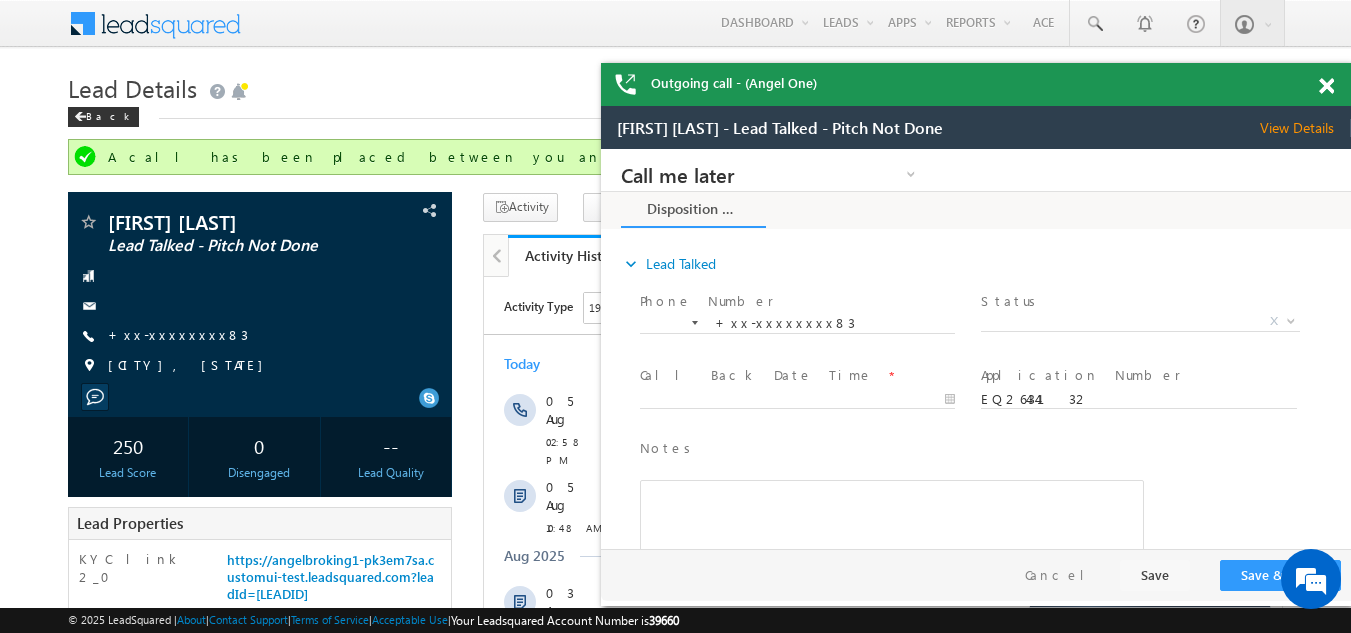 click at bounding box center (1326, 86) 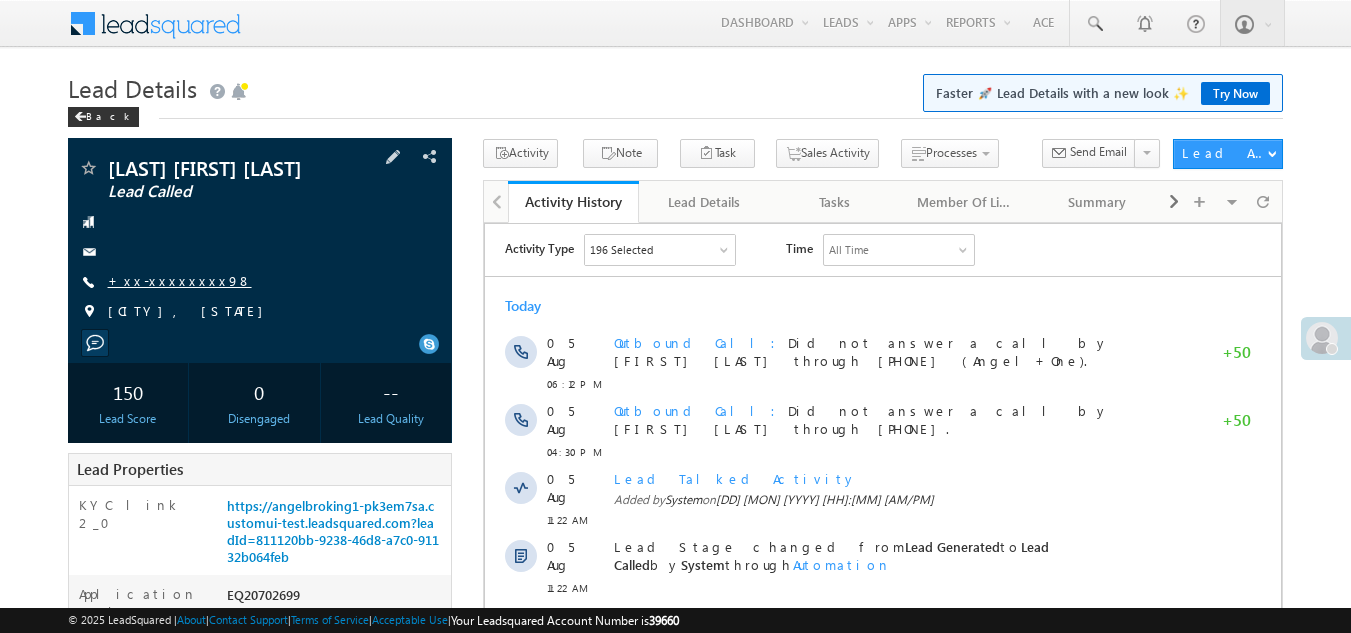 scroll, scrollTop: 0, scrollLeft: 0, axis: both 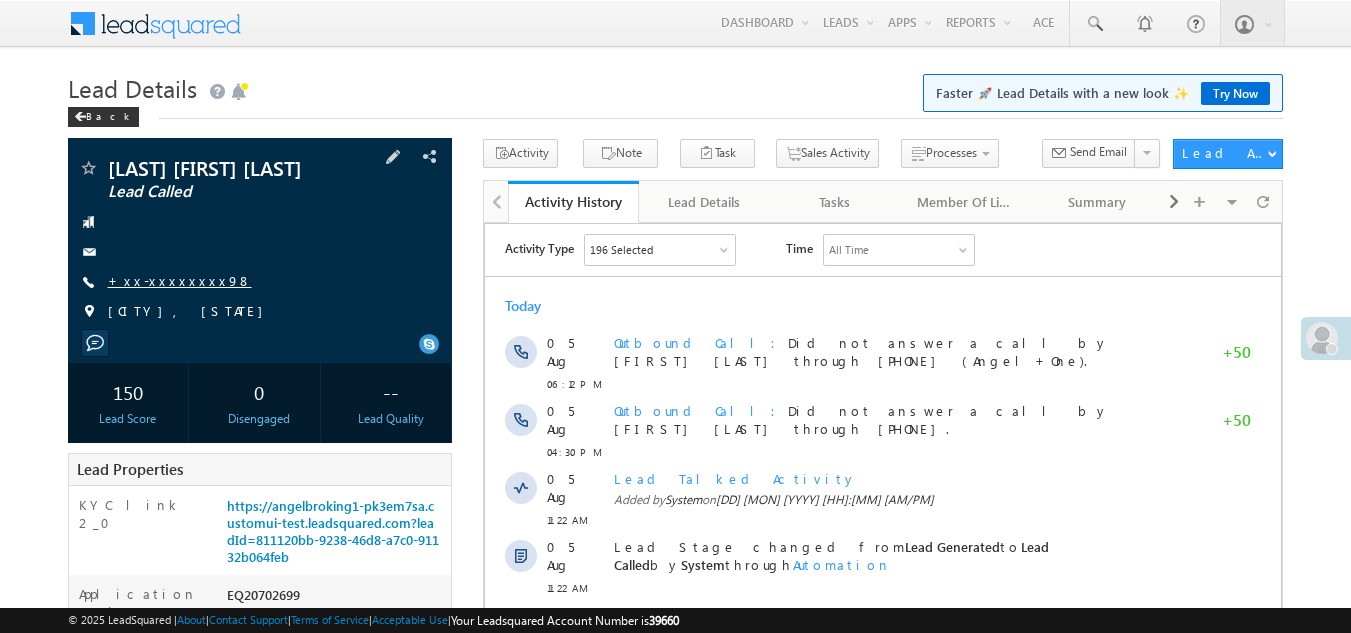 click on "+xx-xxxxxxxx98" at bounding box center (180, 280) 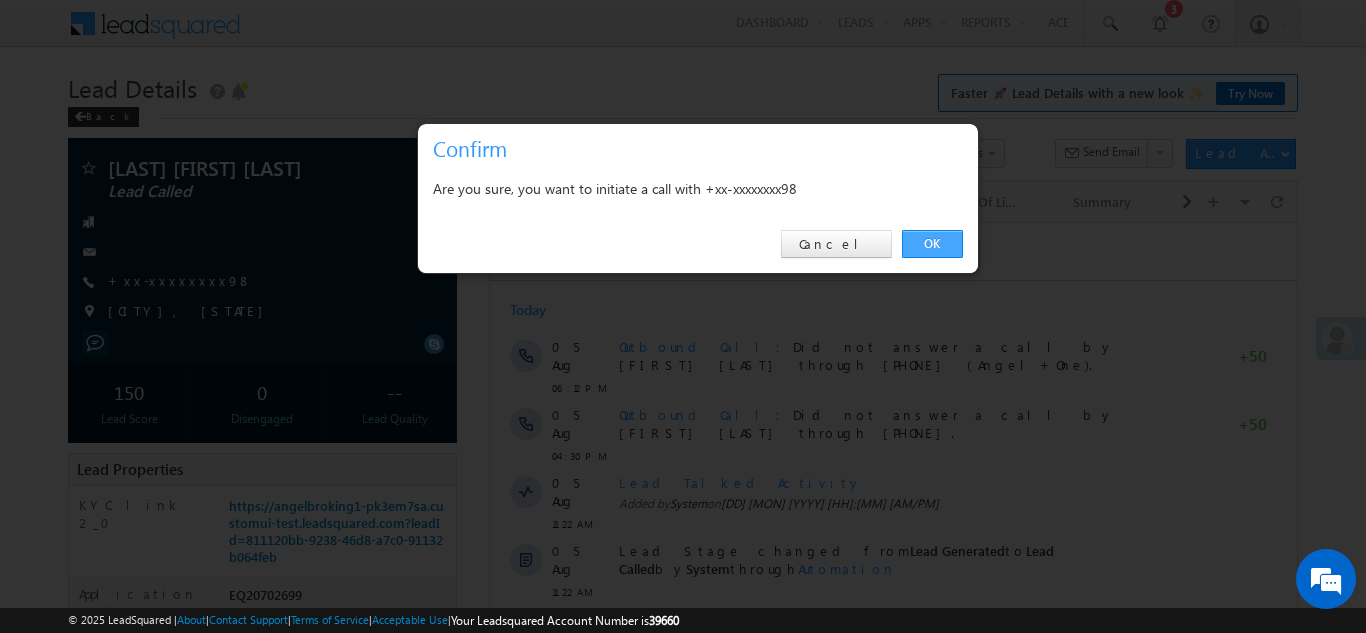 click on "OK" at bounding box center [932, 244] 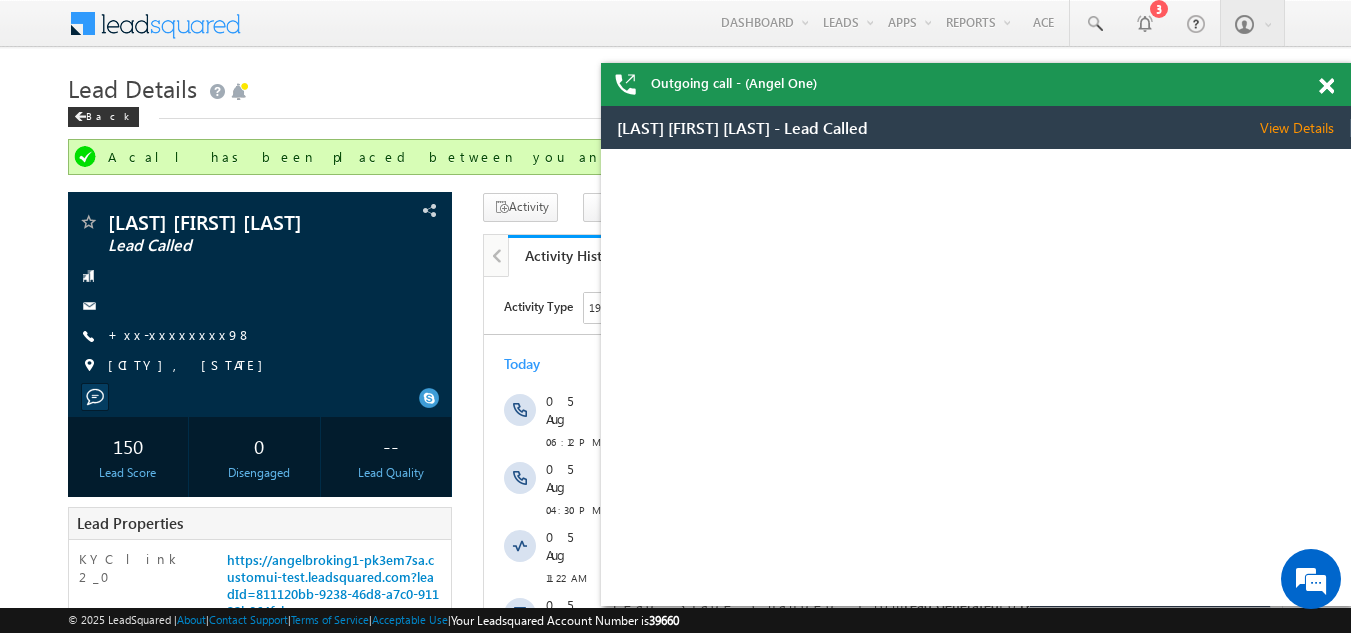 scroll, scrollTop: 0, scrollLeft: 0, axis: both 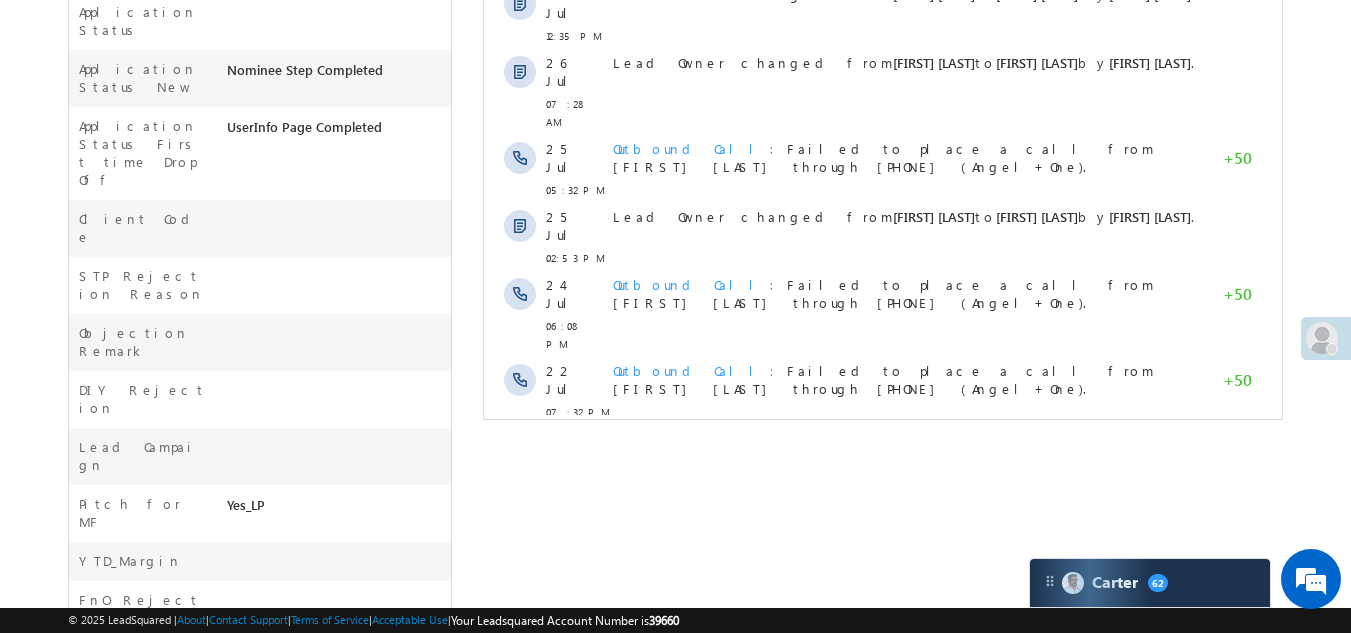 click on "Show More" at bounding box center (883, 456) 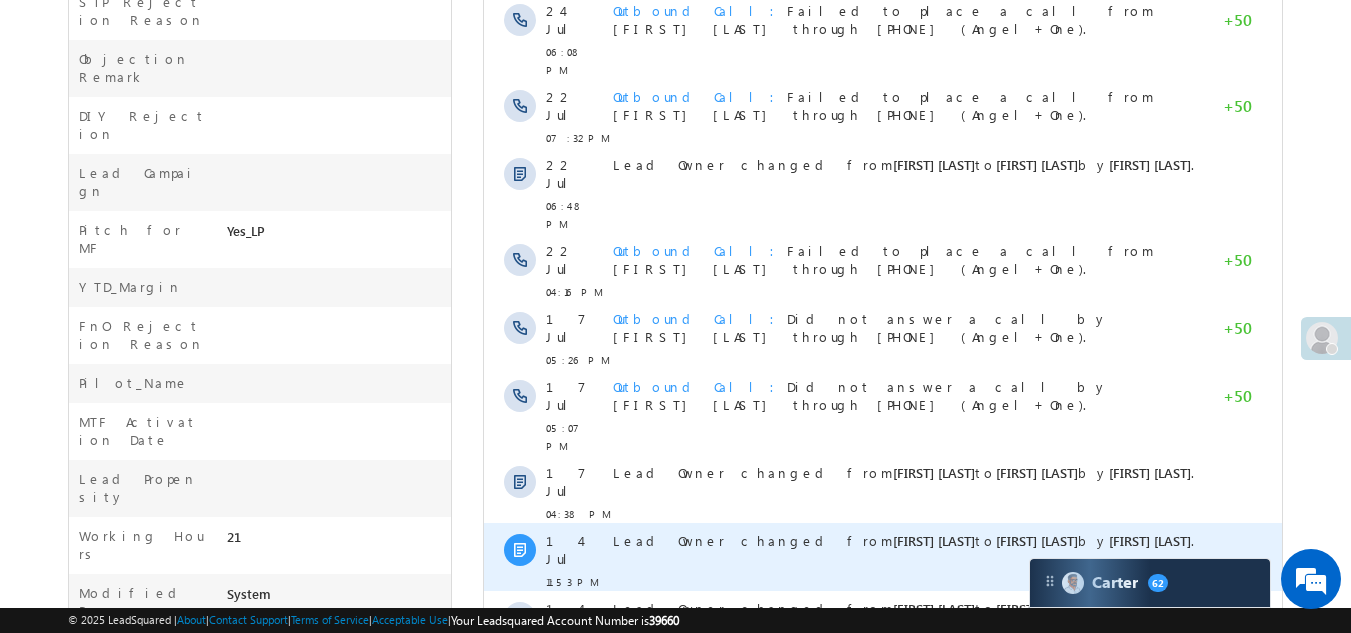 scroll, scrollTop: 1110, scrollLeft: 0, axis: vertical 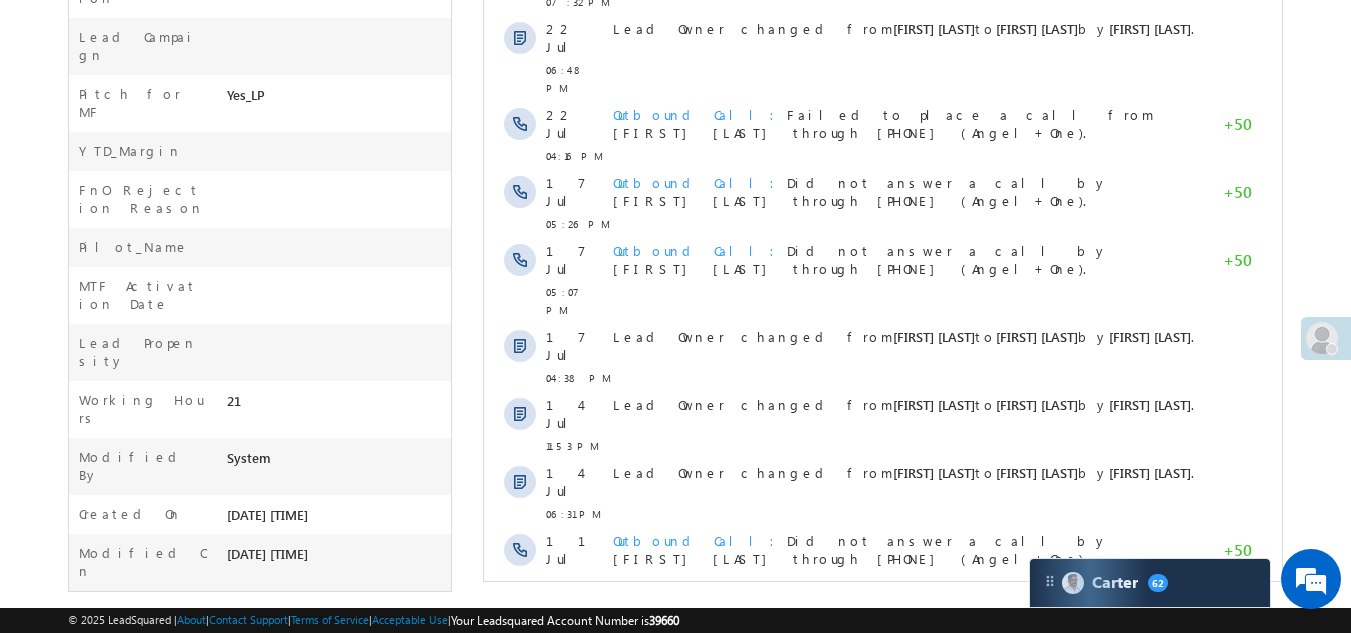 click on "Show More" at bounding box center [883, 780] 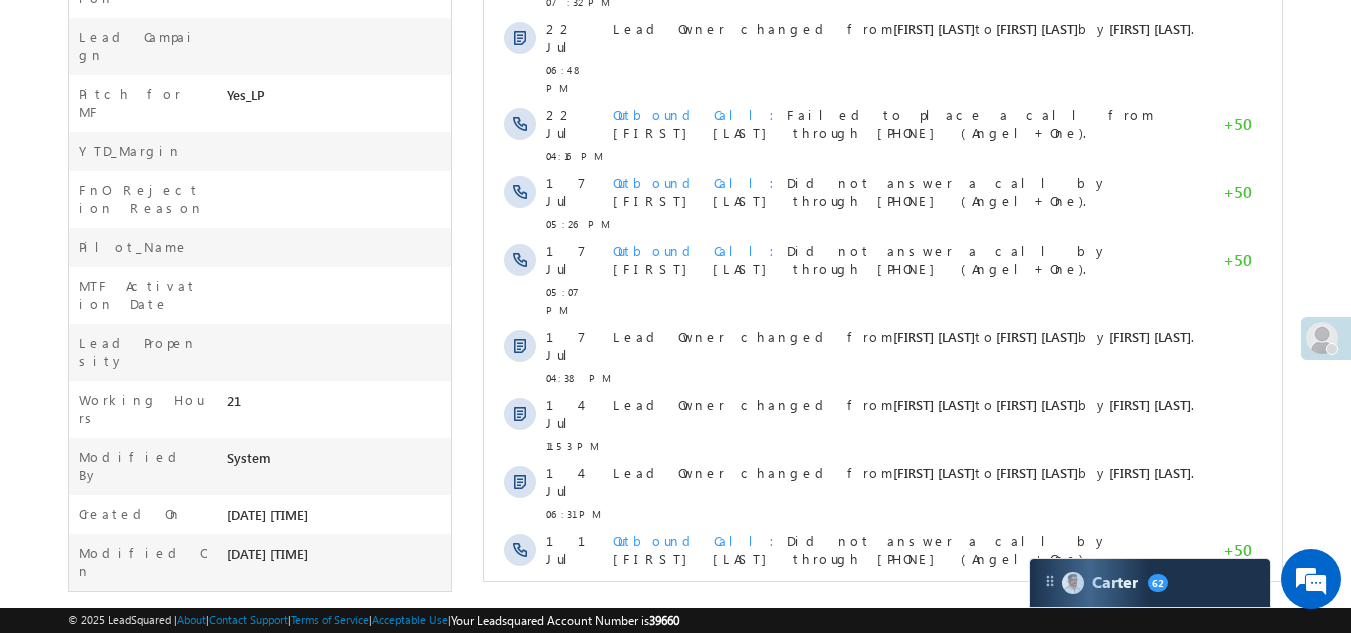 scroll, scrollTop: 0, scrollLeft: 0, axis: both 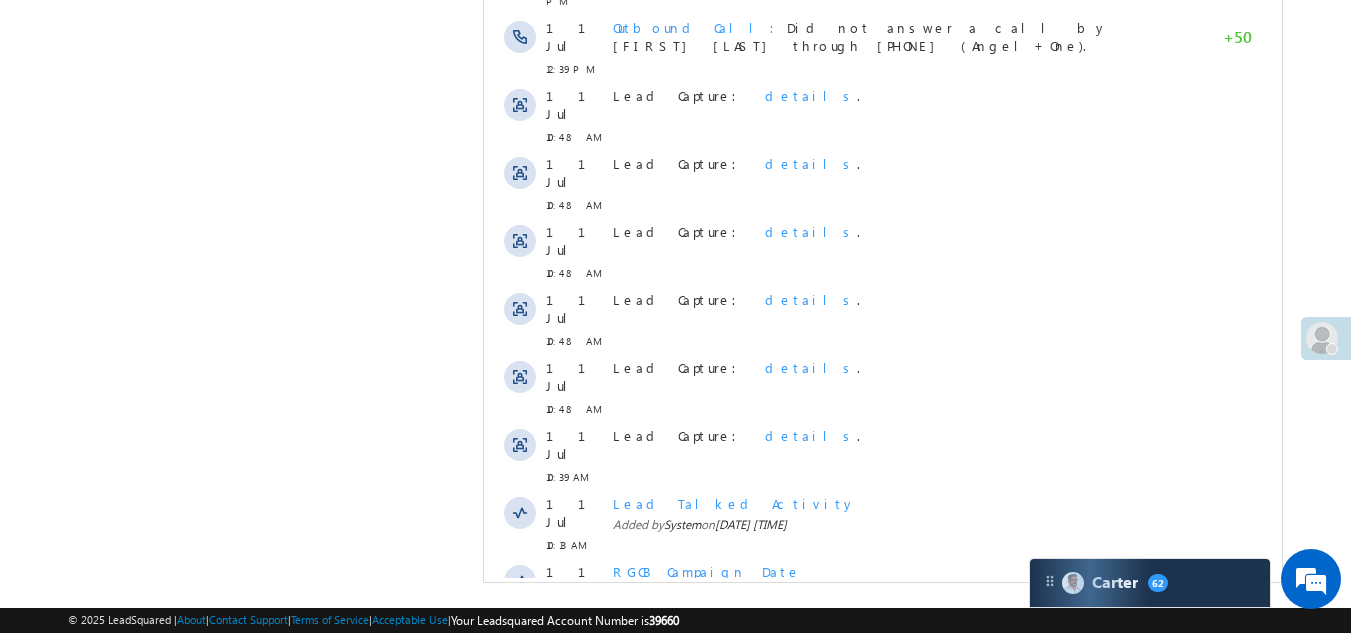click on "Show More" at bounding box center [883, 861] 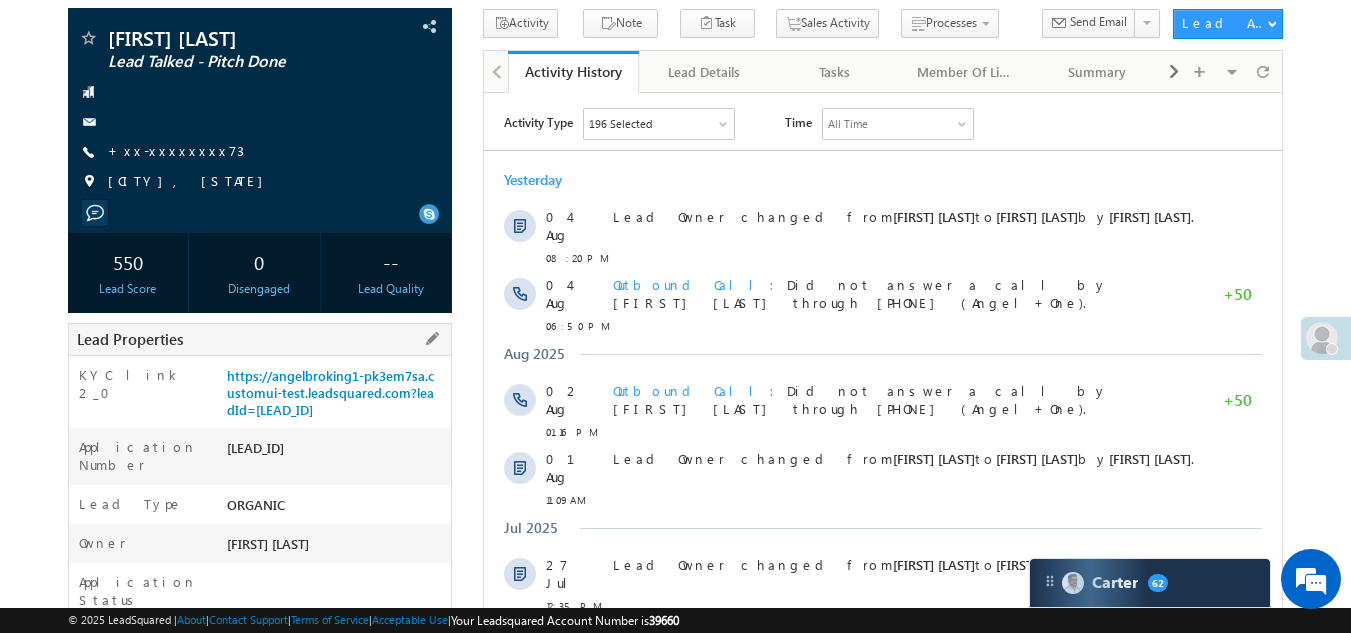 scroll, scrollTop: 0, scrollLeft: 0, axis: both 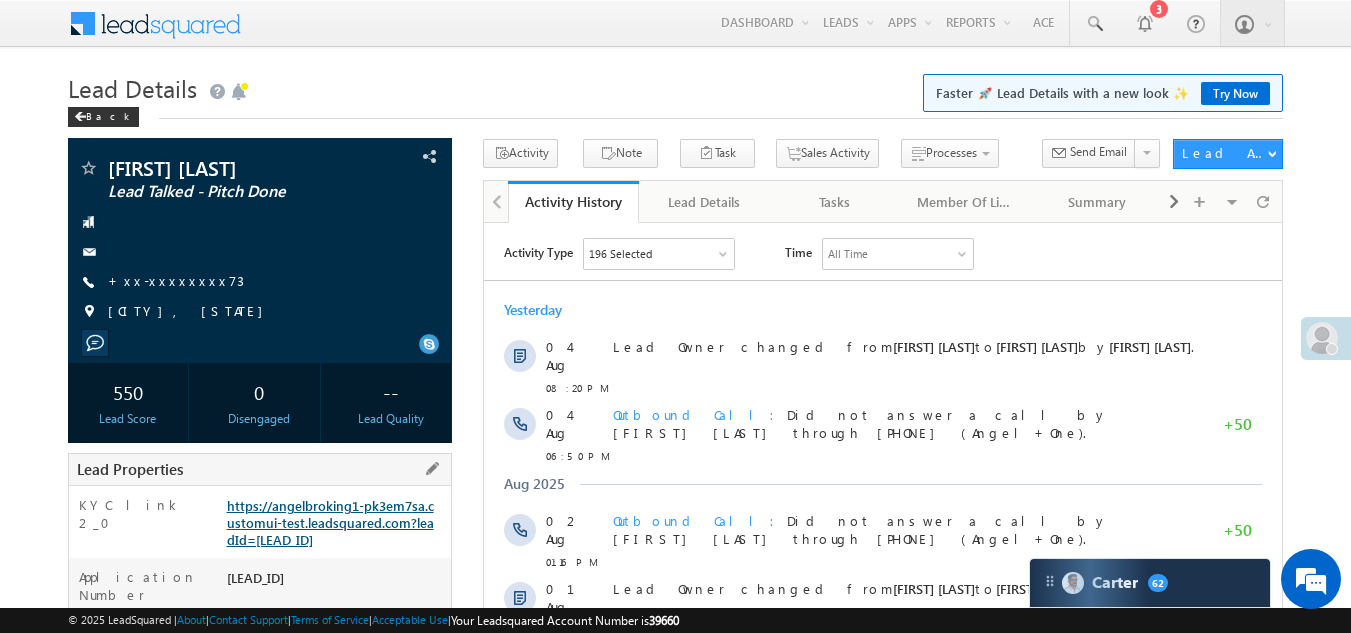 click on "https://angelbroking1-pk3em7sa.customui-test.leadsquared.com?leadId=[LEAD_ID]" at bounding box center (330, 522) 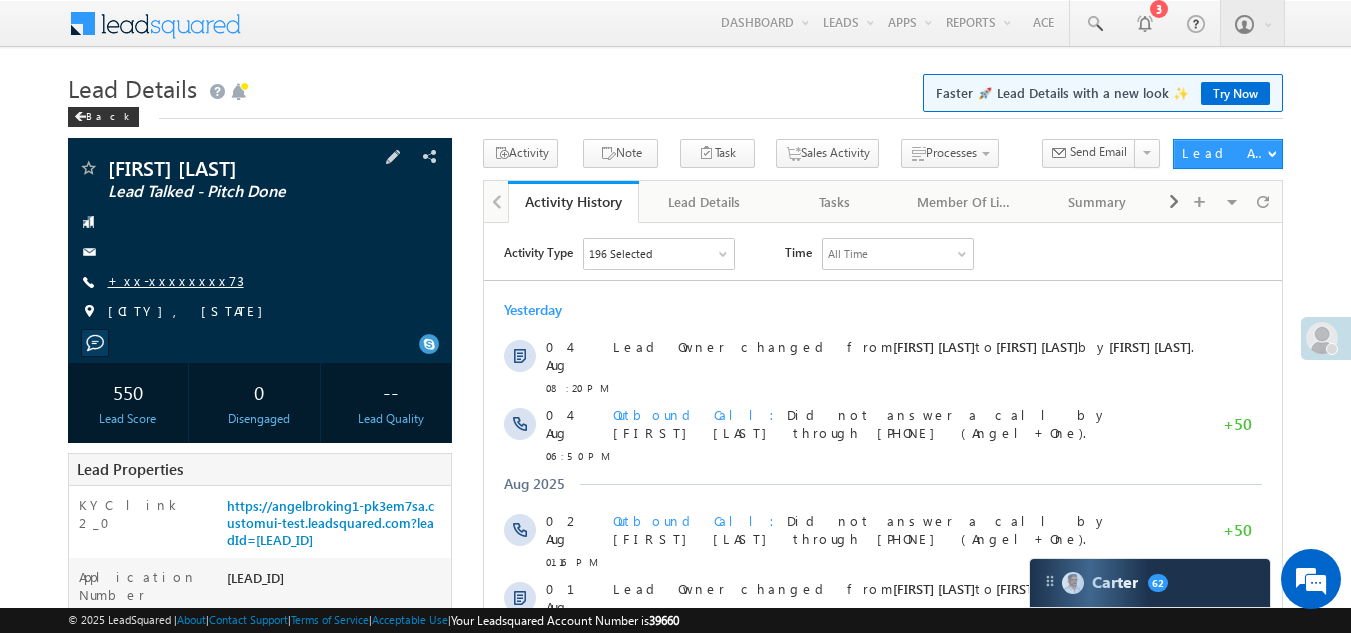 click on "+xx-xxxxxxxx73" at bounding box center [176, 280] 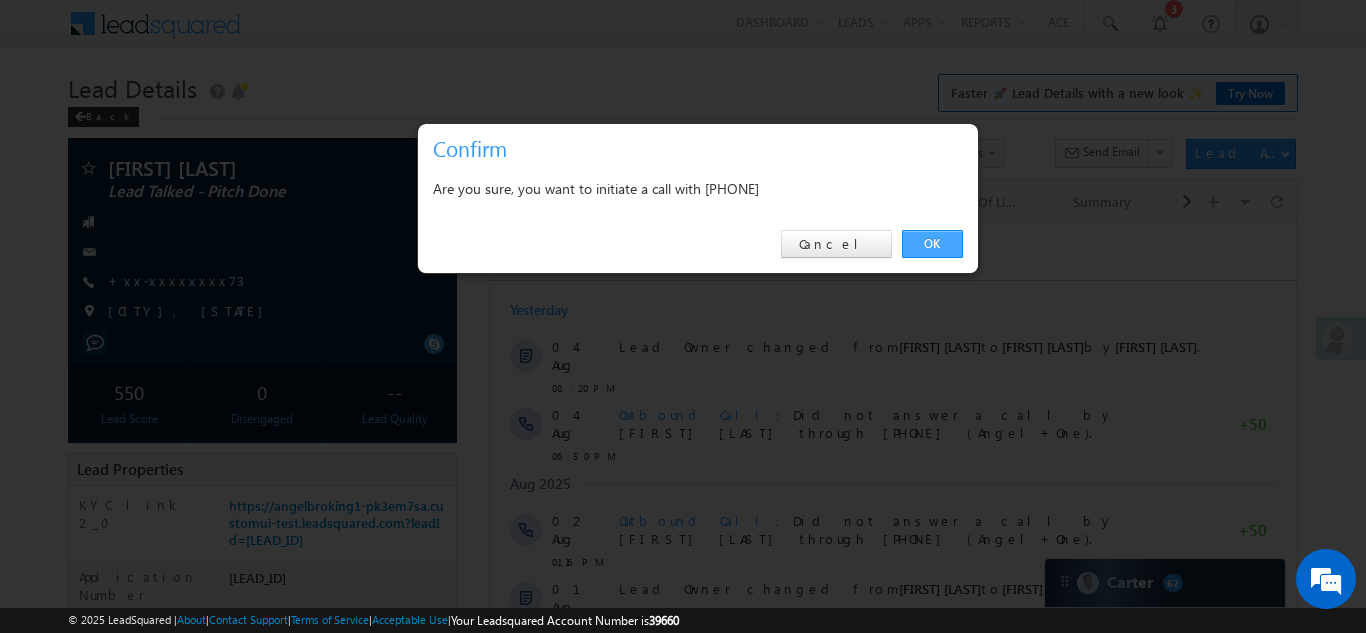 click on "OK" at bounding box center (932, 244) 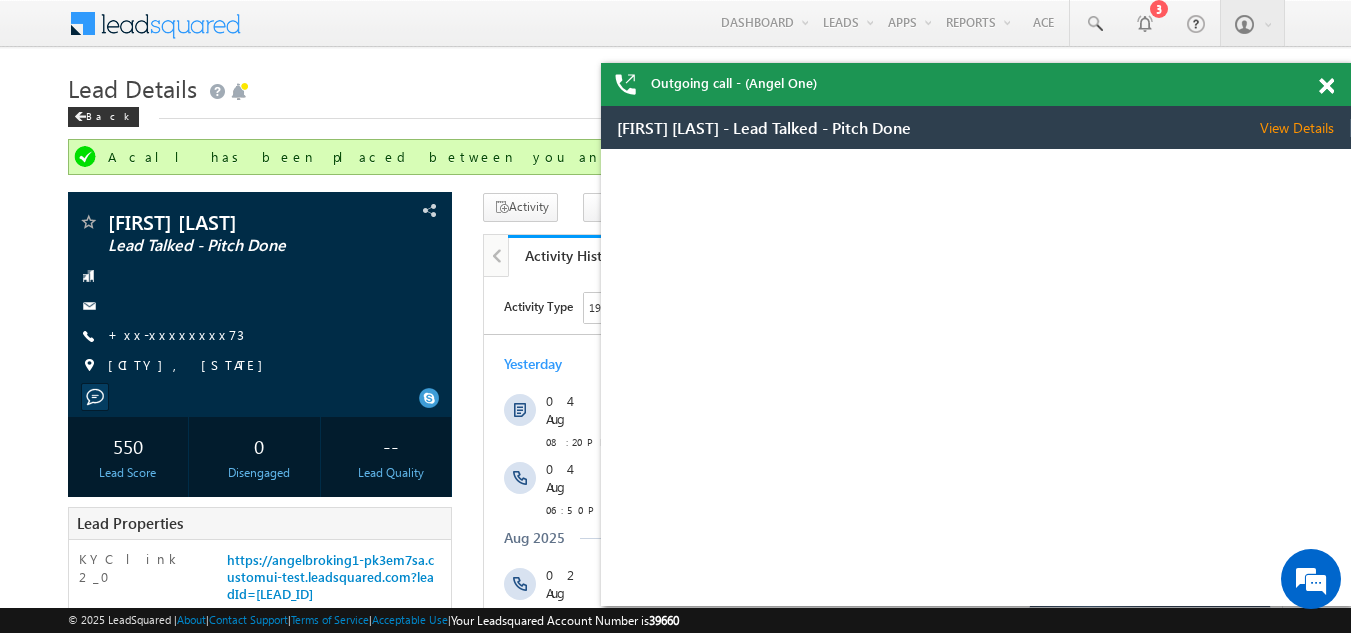 scroll, scrollTop: 0, scrollLeft: 0, axis: both 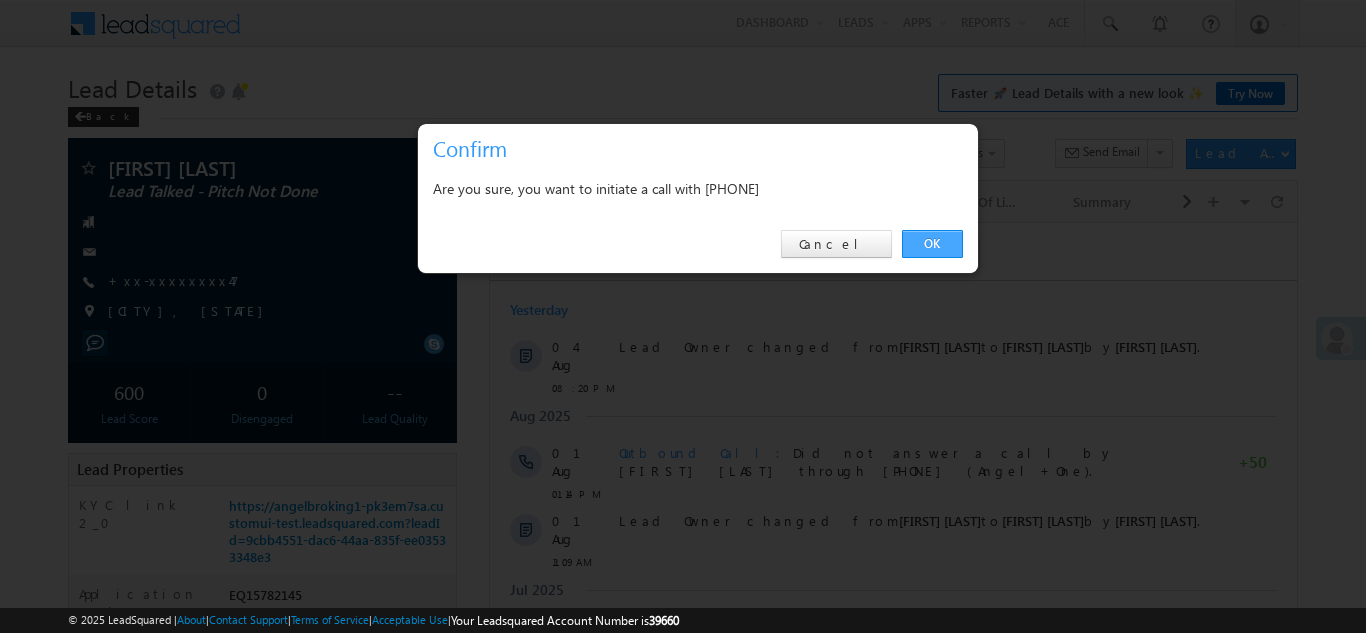 click on "OK" at bounding box center [932, 244] 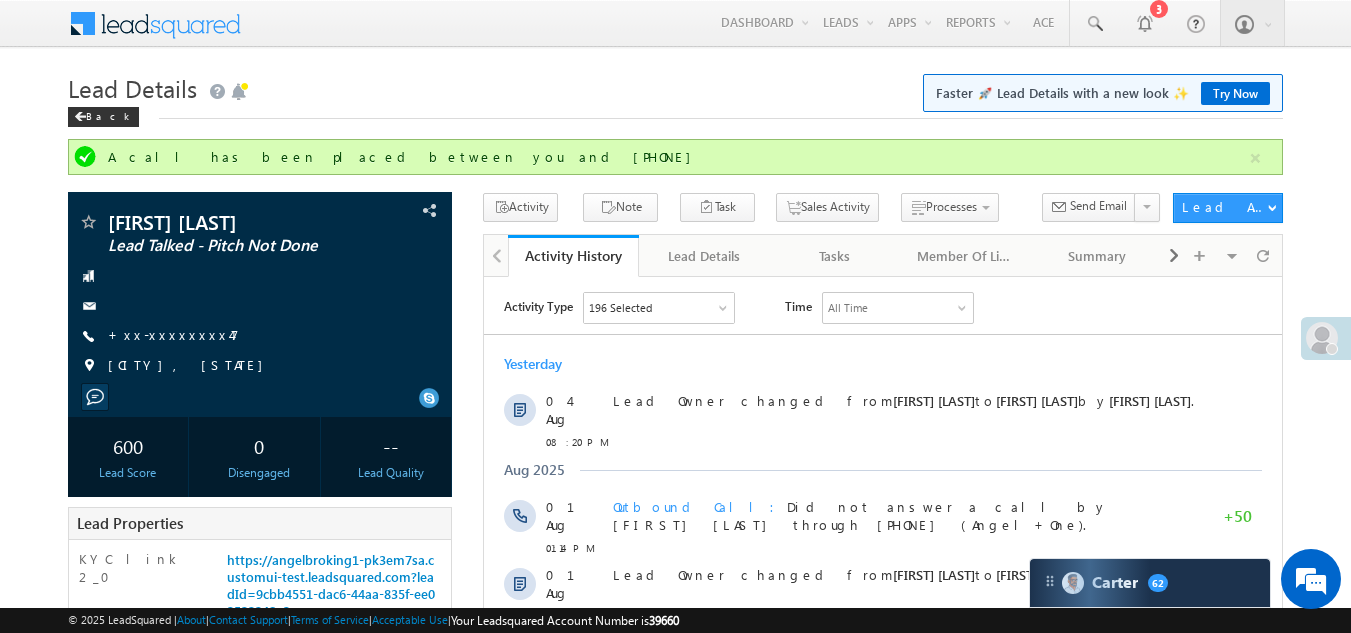 scroll, scrollTop: 0, scrollLeft: 0, axis: both 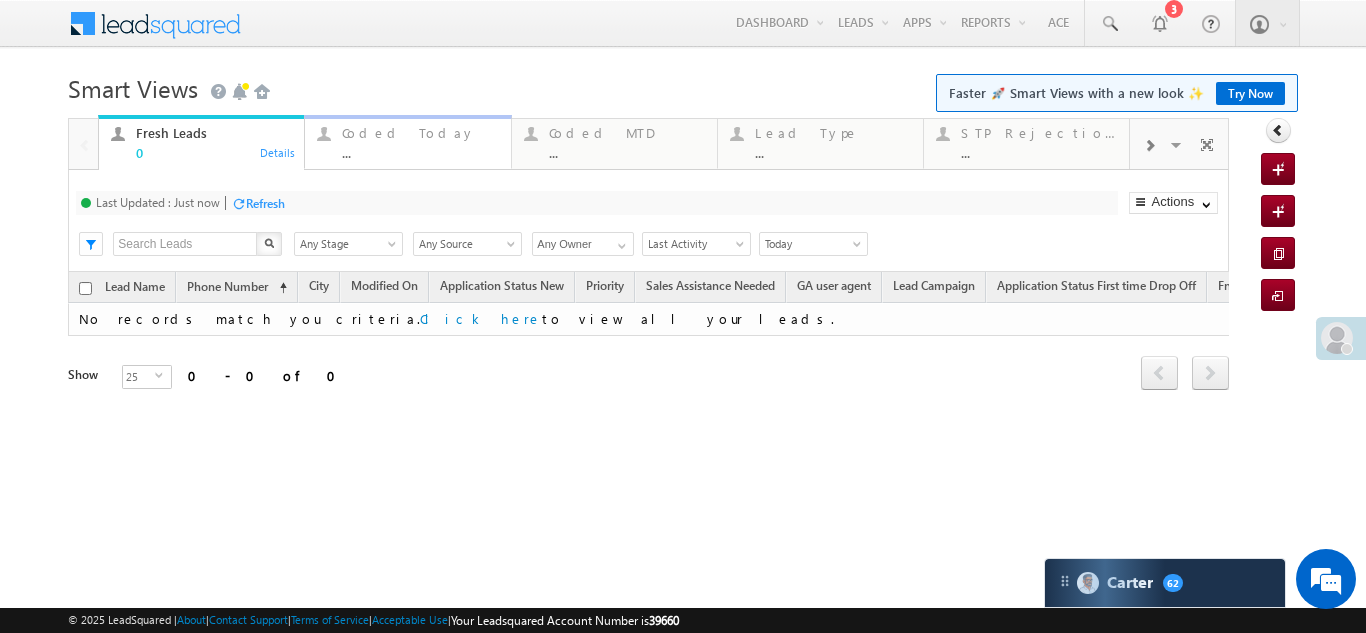 click on "Coded Today" at bounding box center [420, 133] 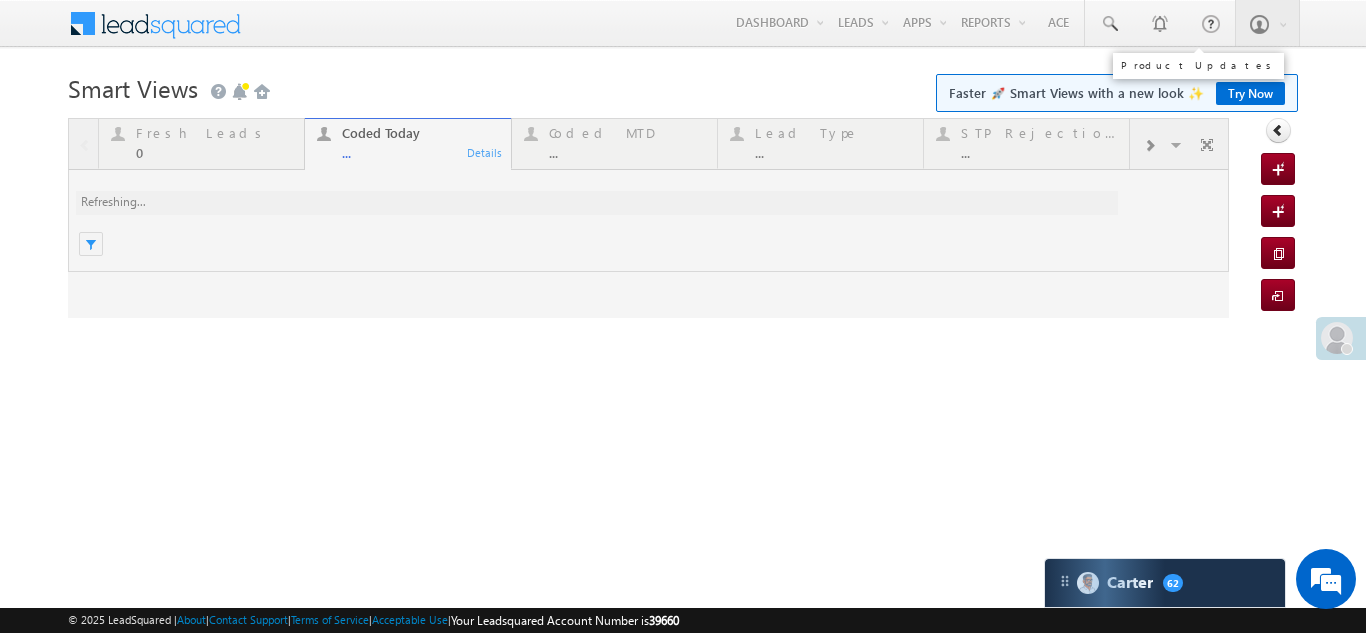 scroll, scrollTop: 0, scrollLeft: 0, axis: both 